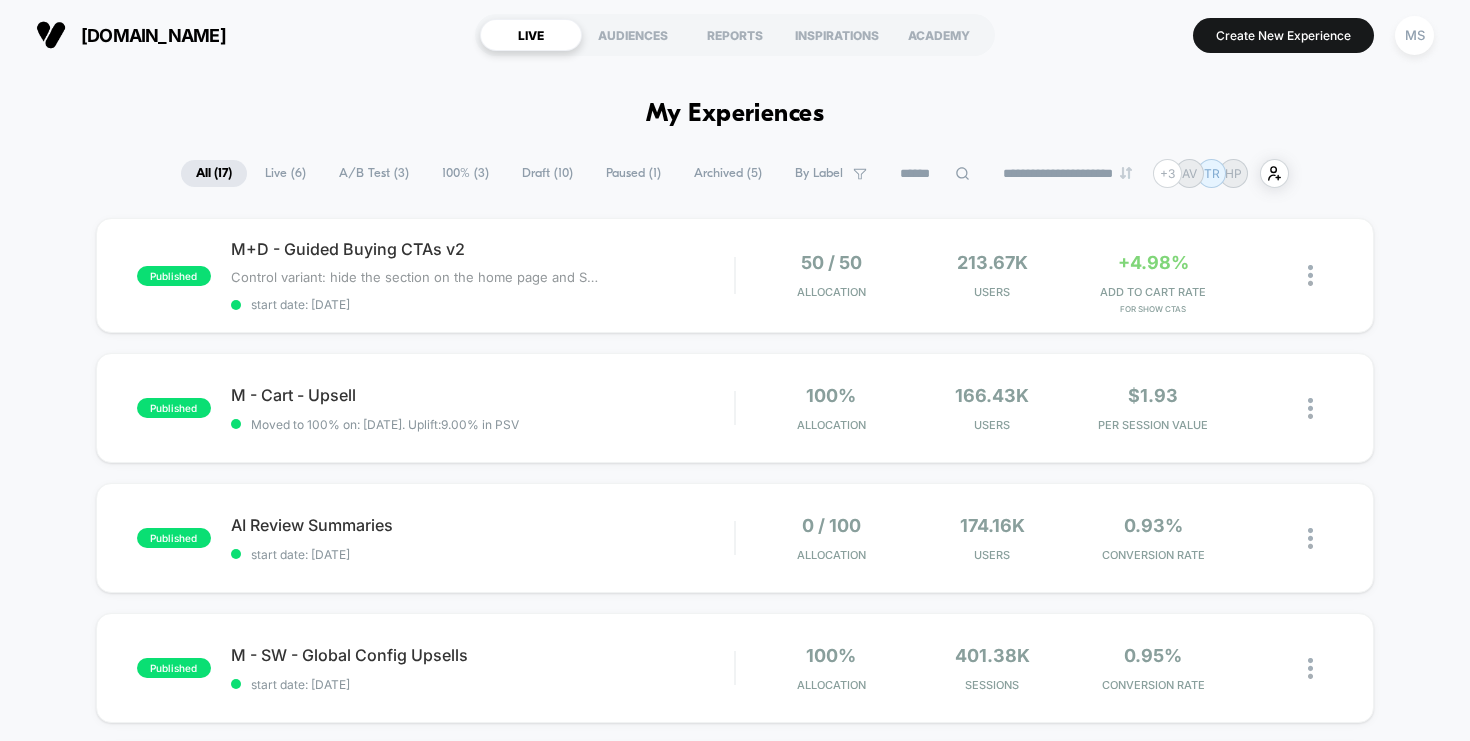 scroll, scrollTop: 0, scrollLeft: 0, axis: both 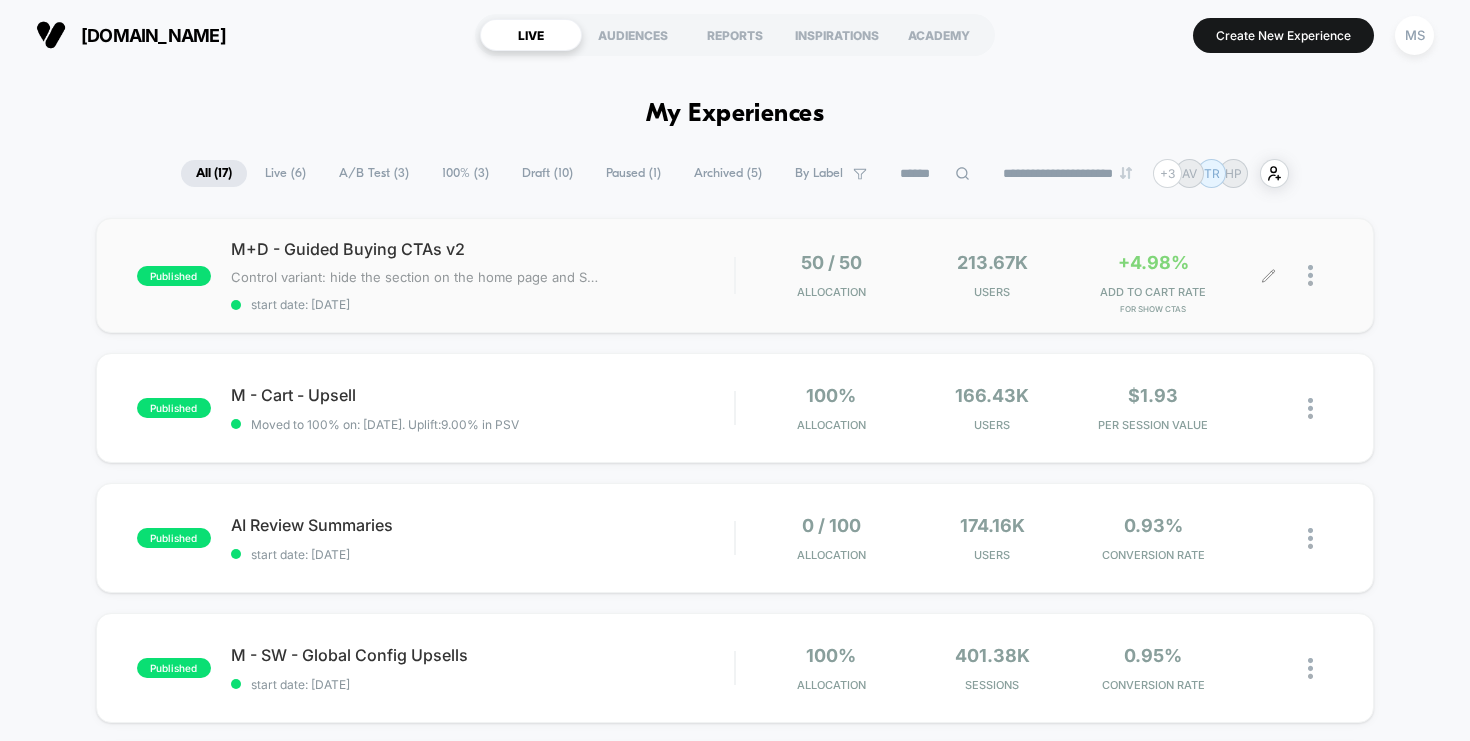 click at bounding box center [1320, 275] 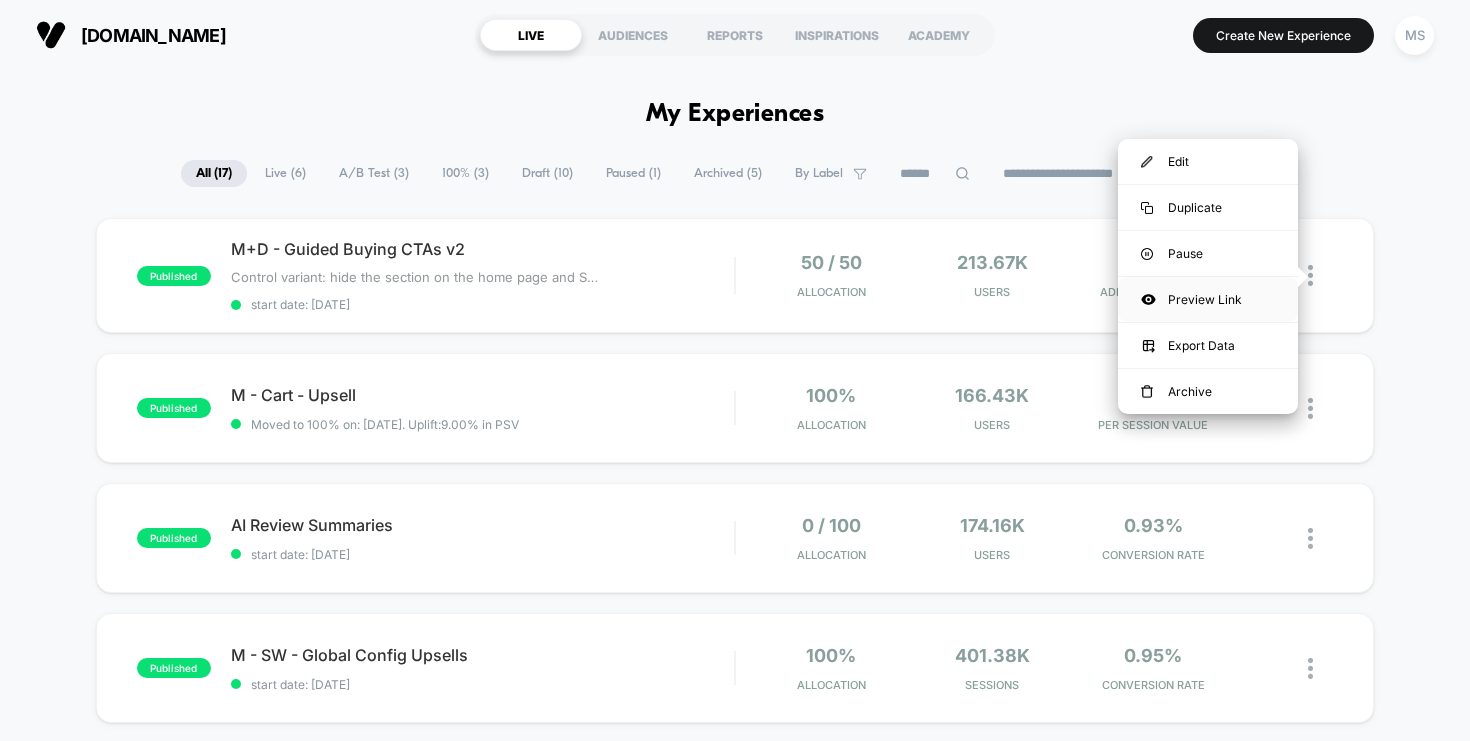 click on "Preview Link" at bounding box center (1208, 299) 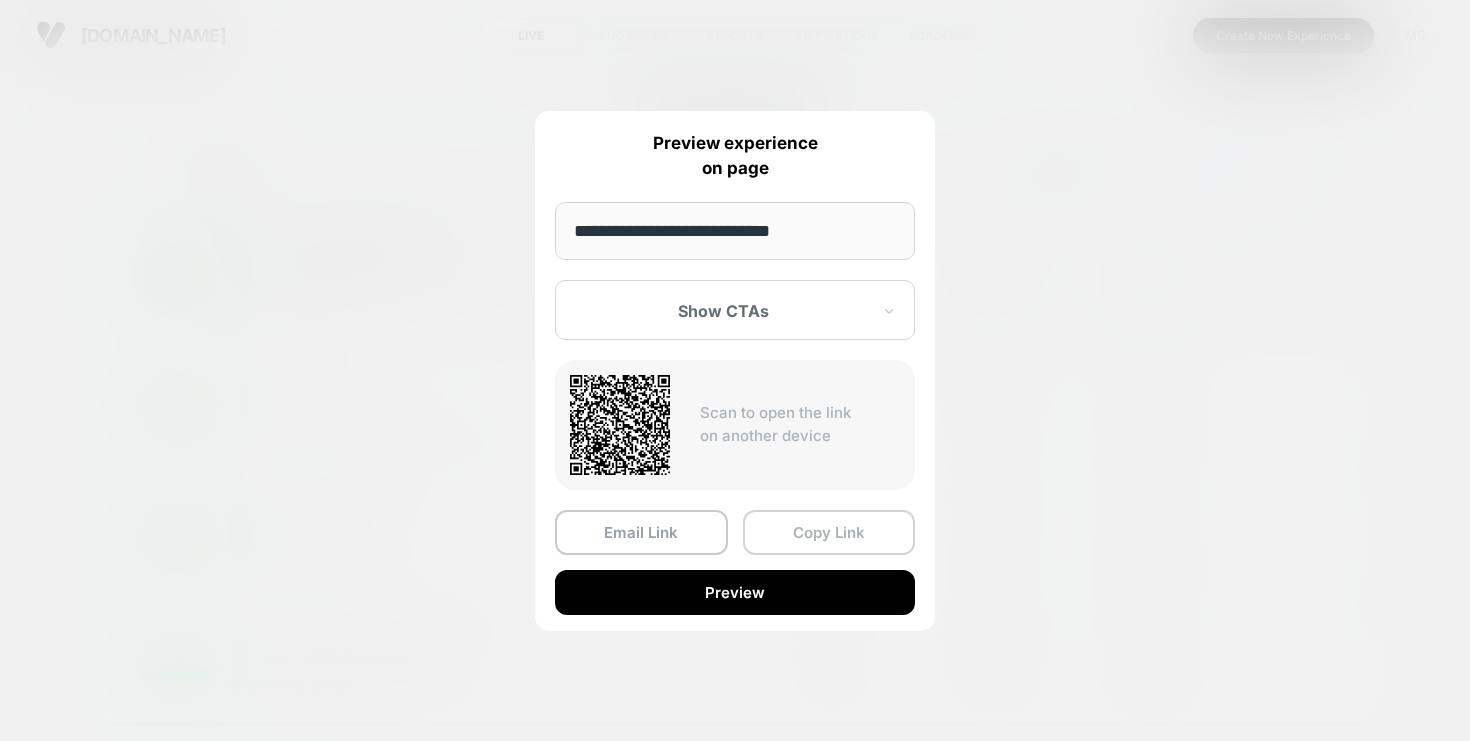 click on "Copy Link" at bounding box center (829, 532) 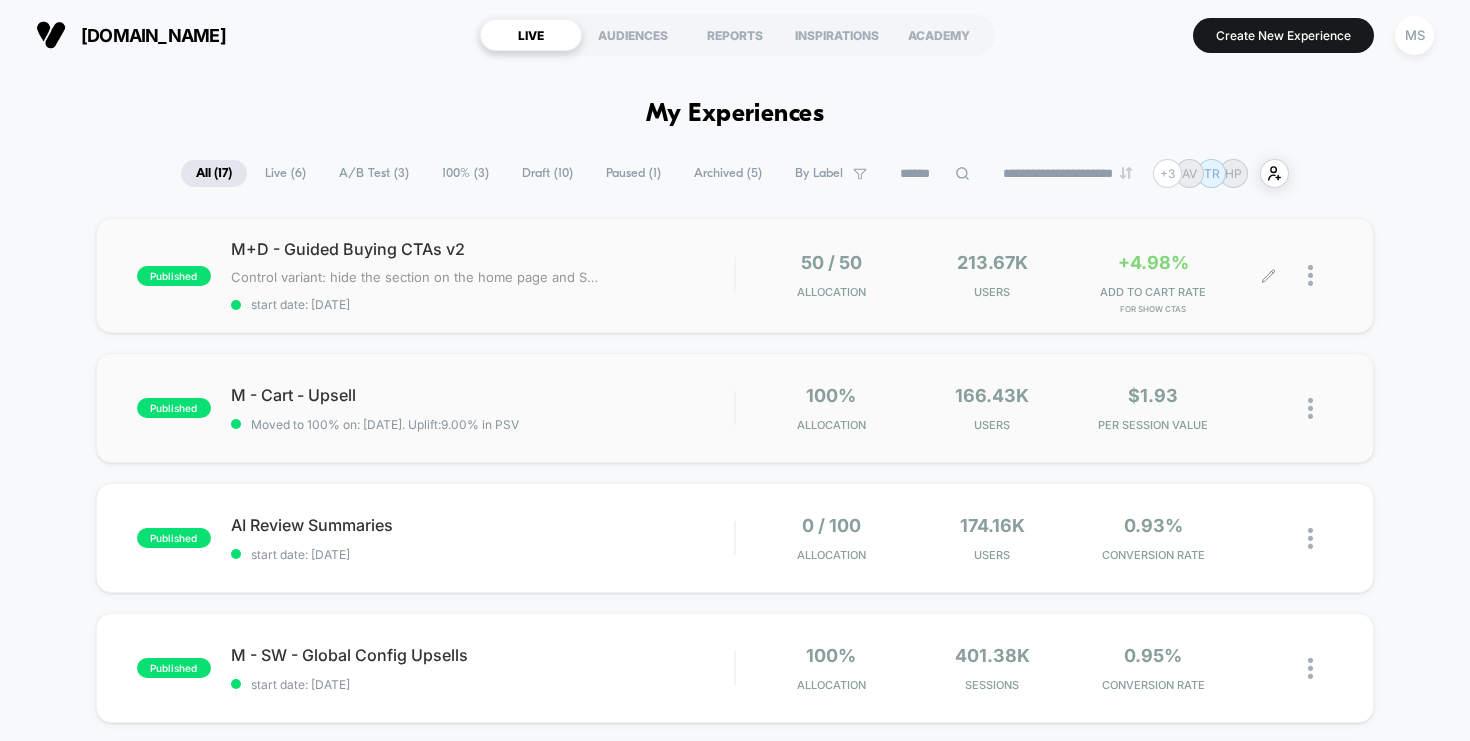 click on "M - Cart - Upsell" at bounding box center [483, 395] 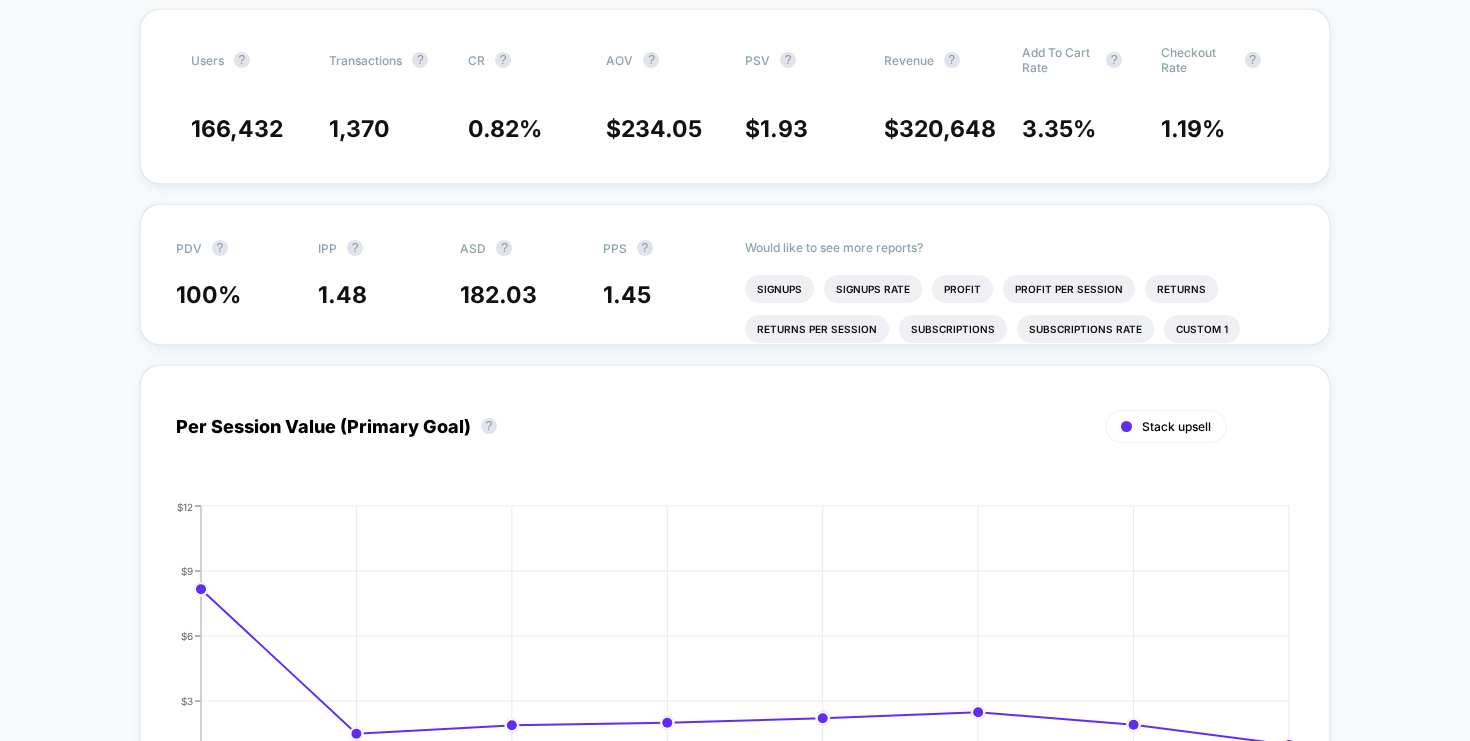 scroll, scrollTop: 64, scrollLeft: 0, axis: vertical 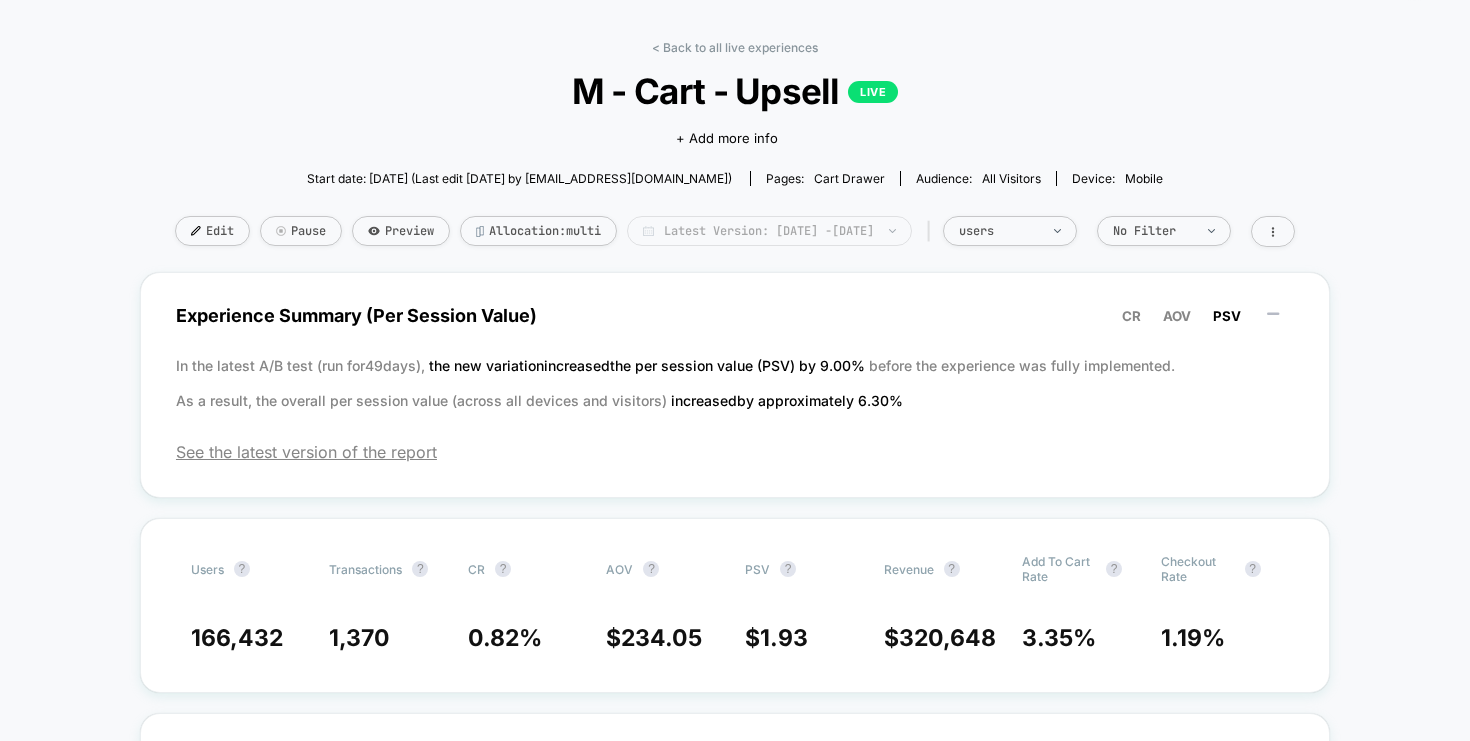 click on "Latest Version:     [DATE]    -    [DATE]" at bounding box center [769, 231] 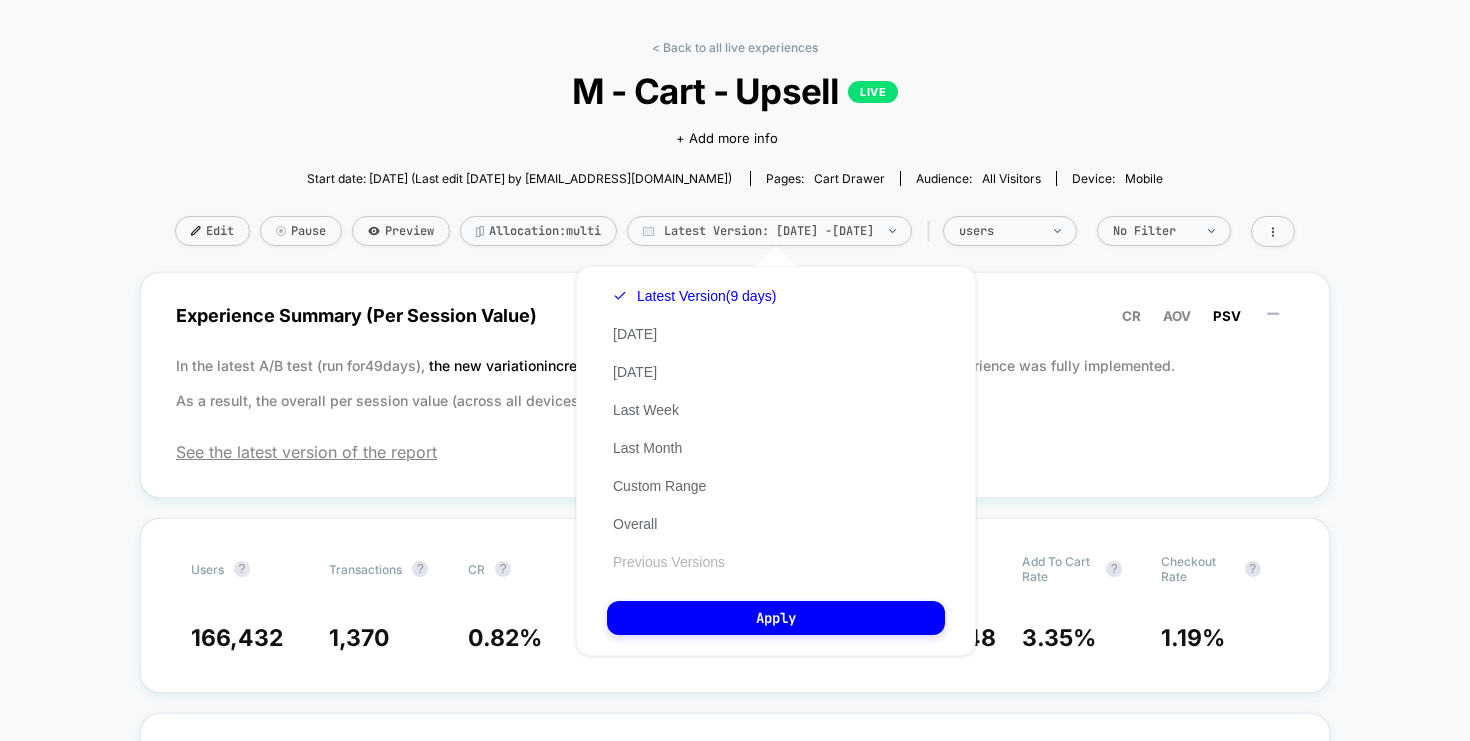 click on "Previous Versions" at bounding box center (669, 562) 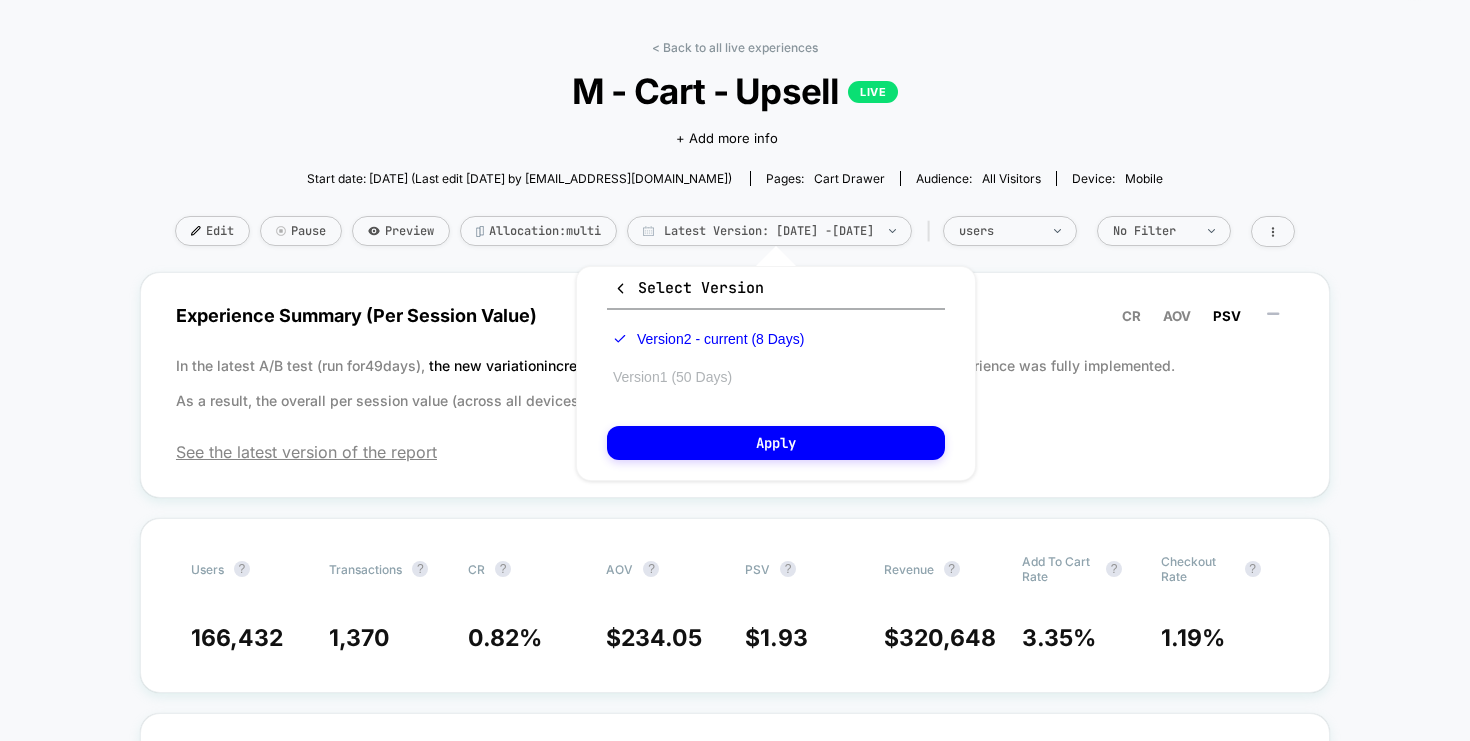 click on "Version  1   (50 Days)" at bounding box center (672, 377) 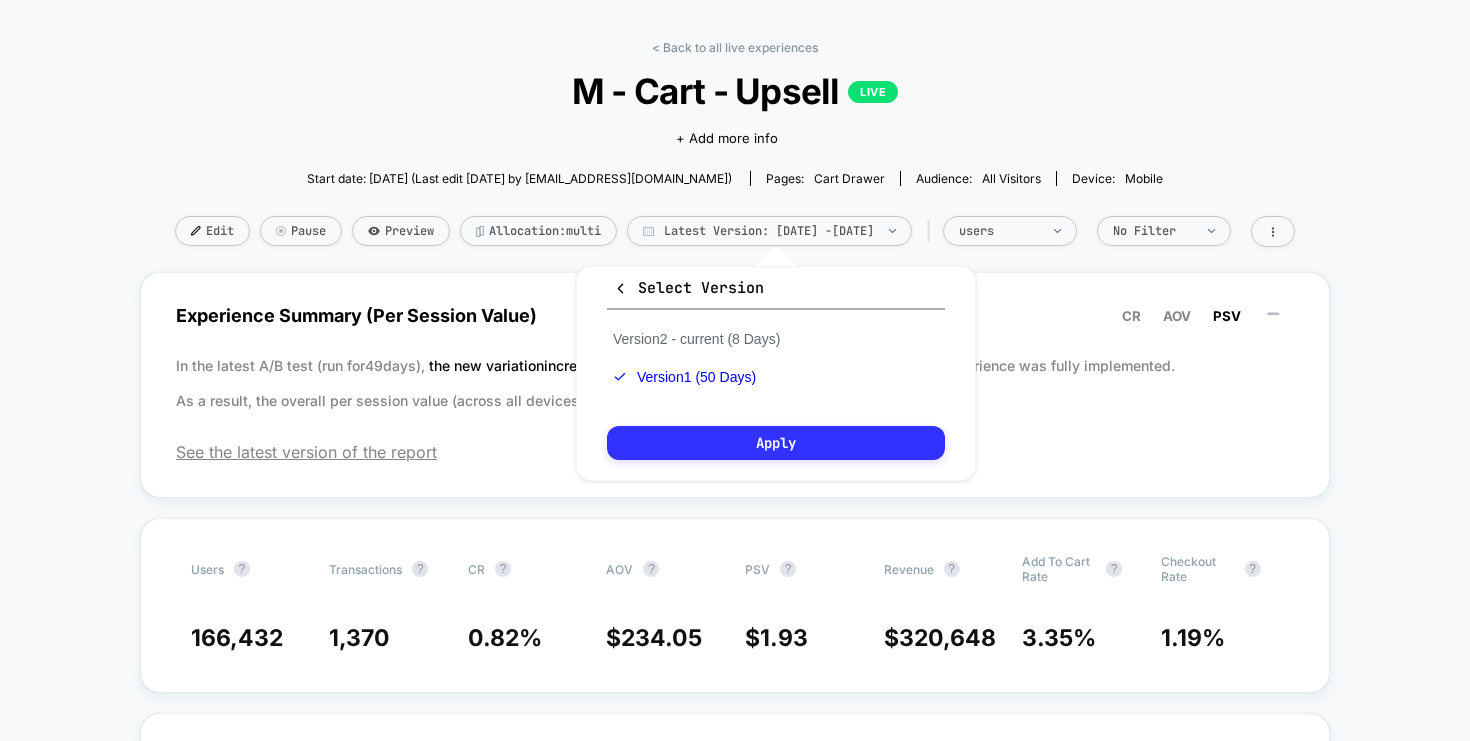 click on "Apply" at bounding box center (776, 443) 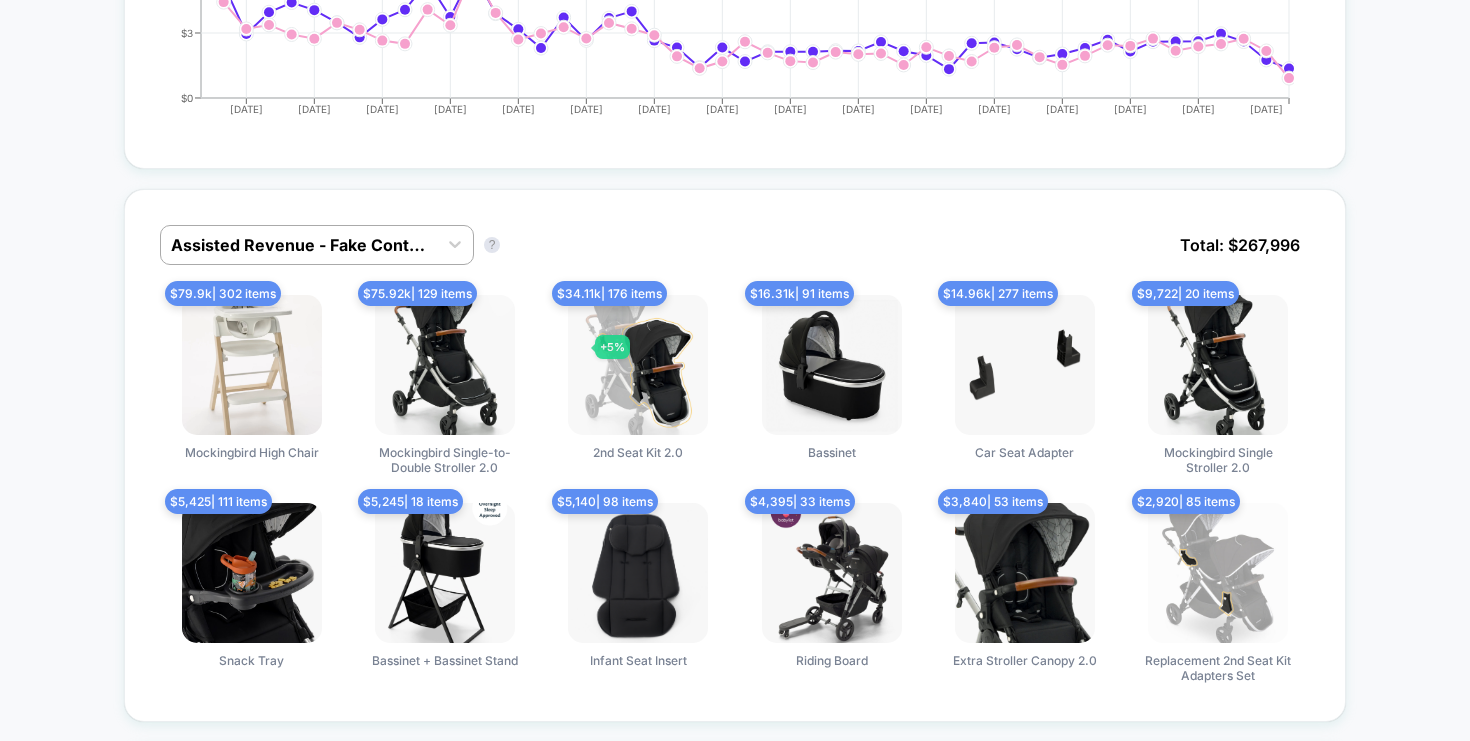 scroll, scrollTop: 1087, scrollLeft: 0, axis: vertical 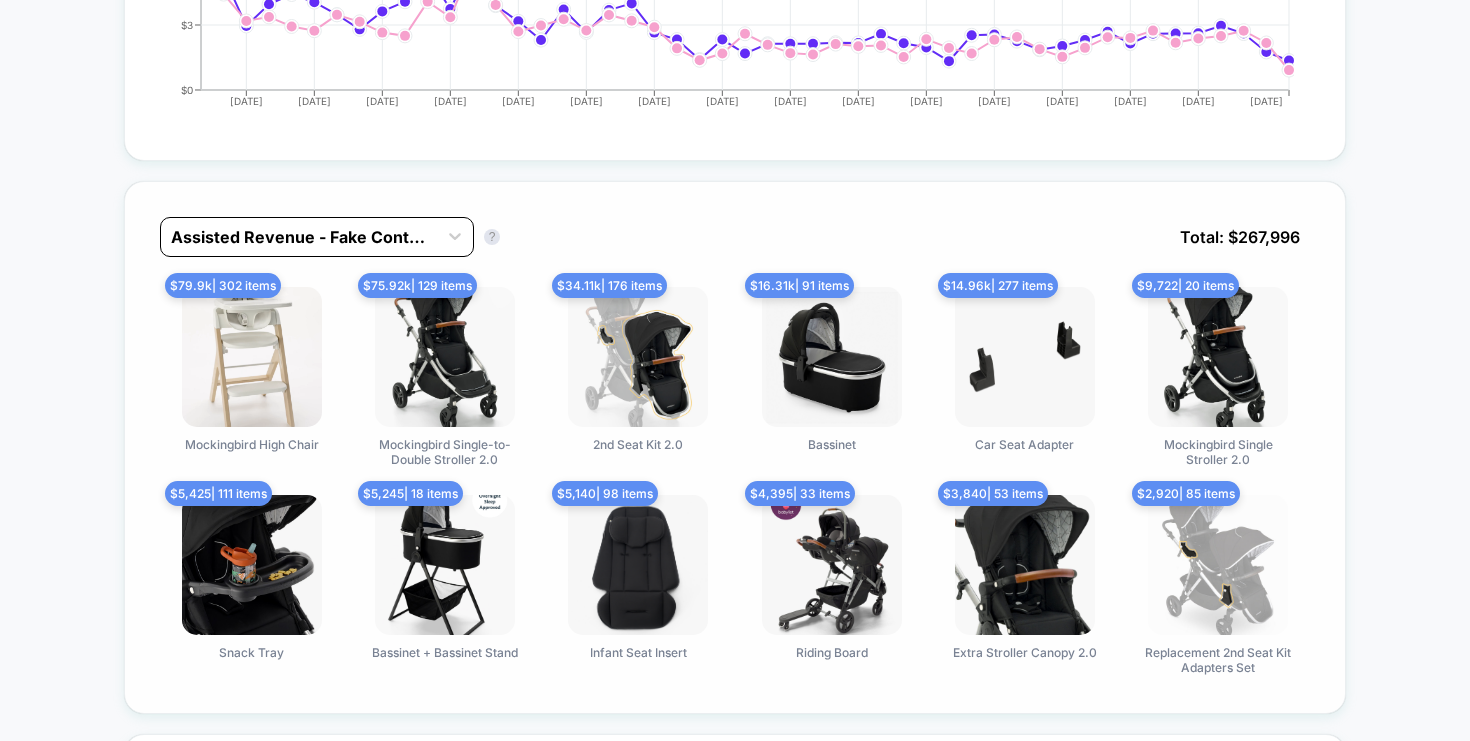 click on "Assisted Revenue  - Fake Control" at bounding box center [299, 237] 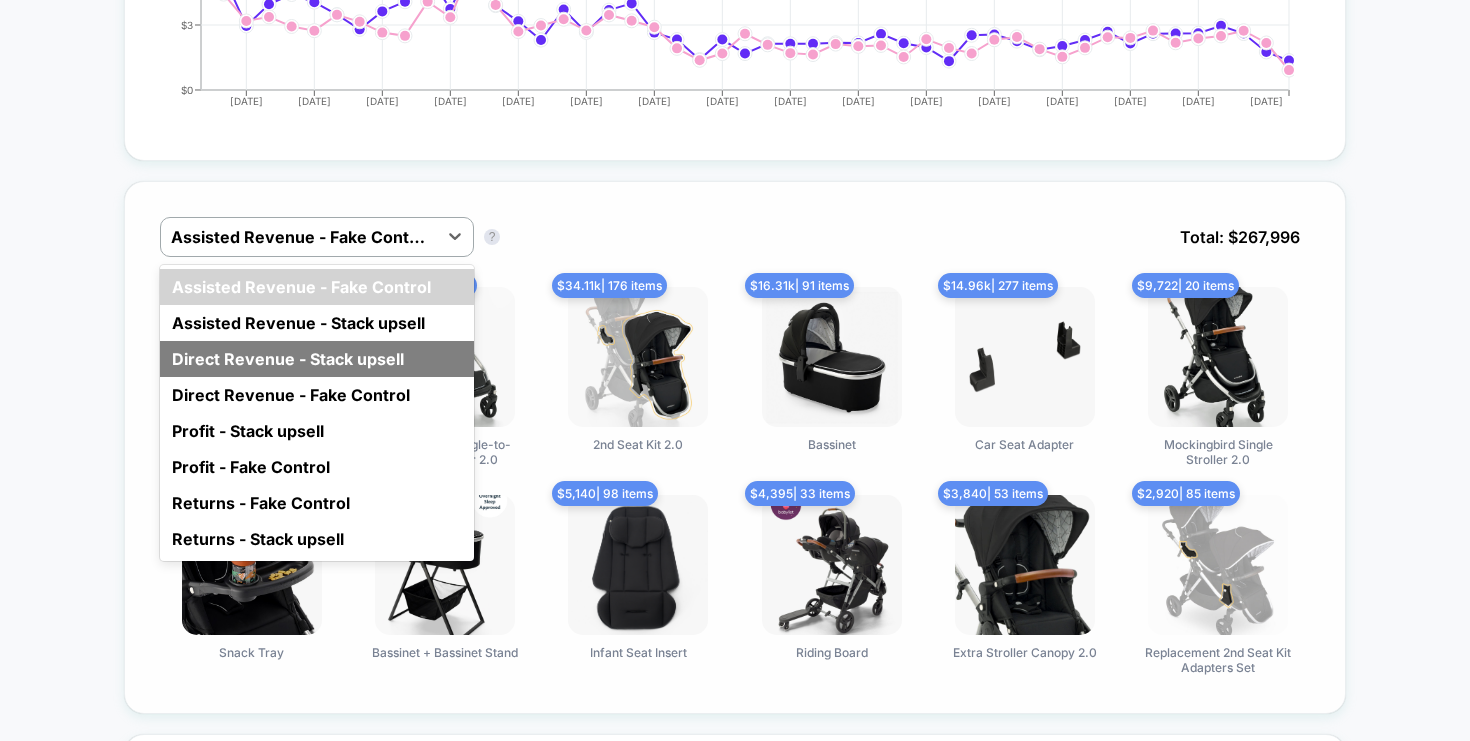 click on "Direct Revenue  - Stack upsell" at bounding box center (317, 359) 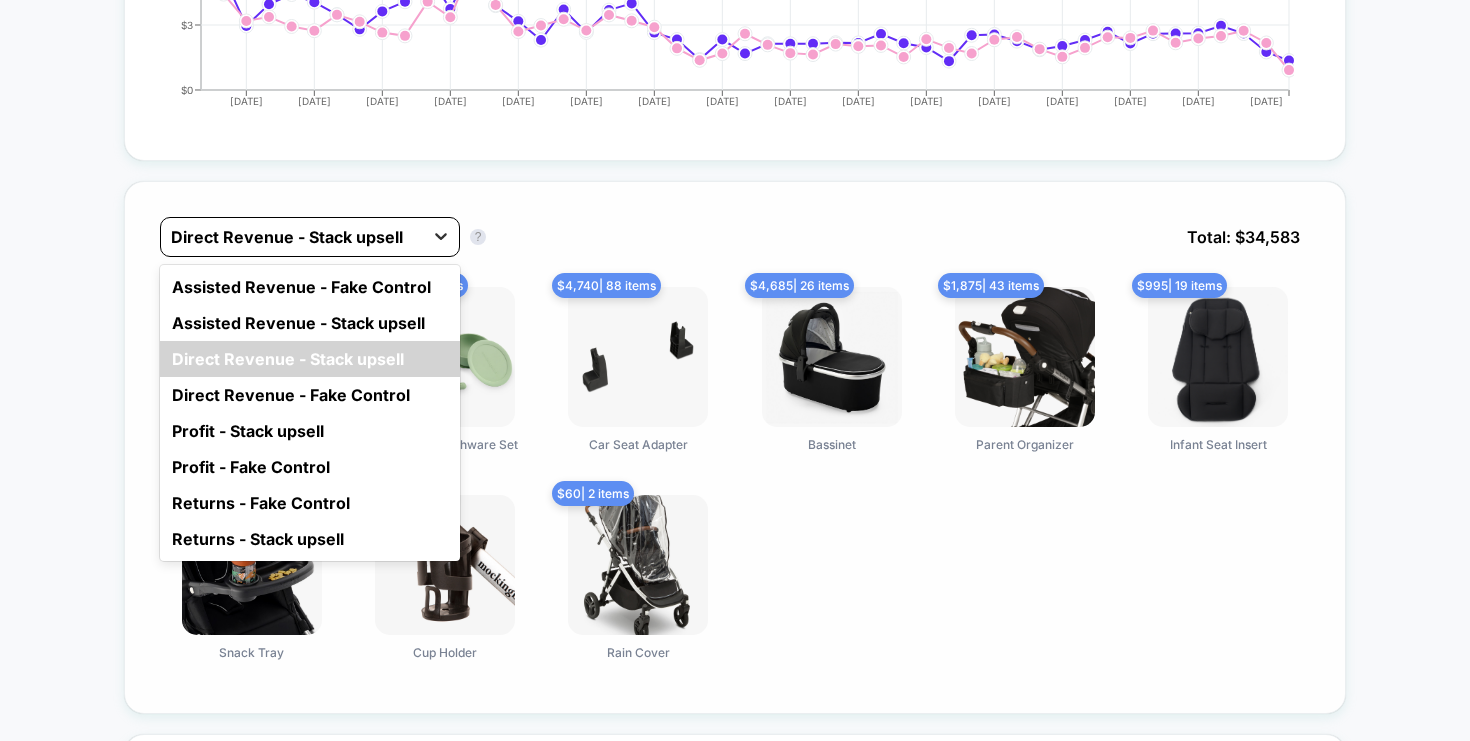 click at bounding box center [441, 236] 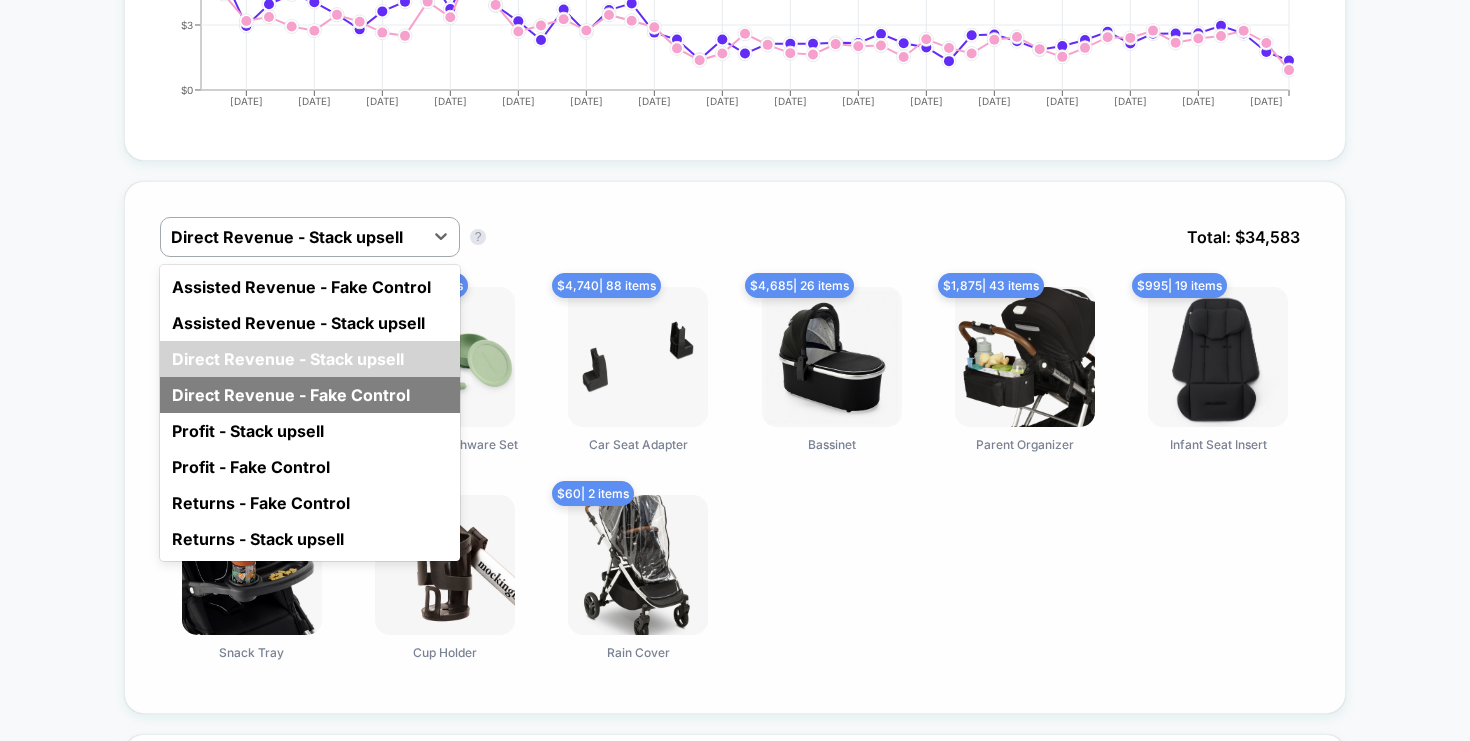click on "Direct Revenue  - Fake Control" at bounding box center [310, 395] 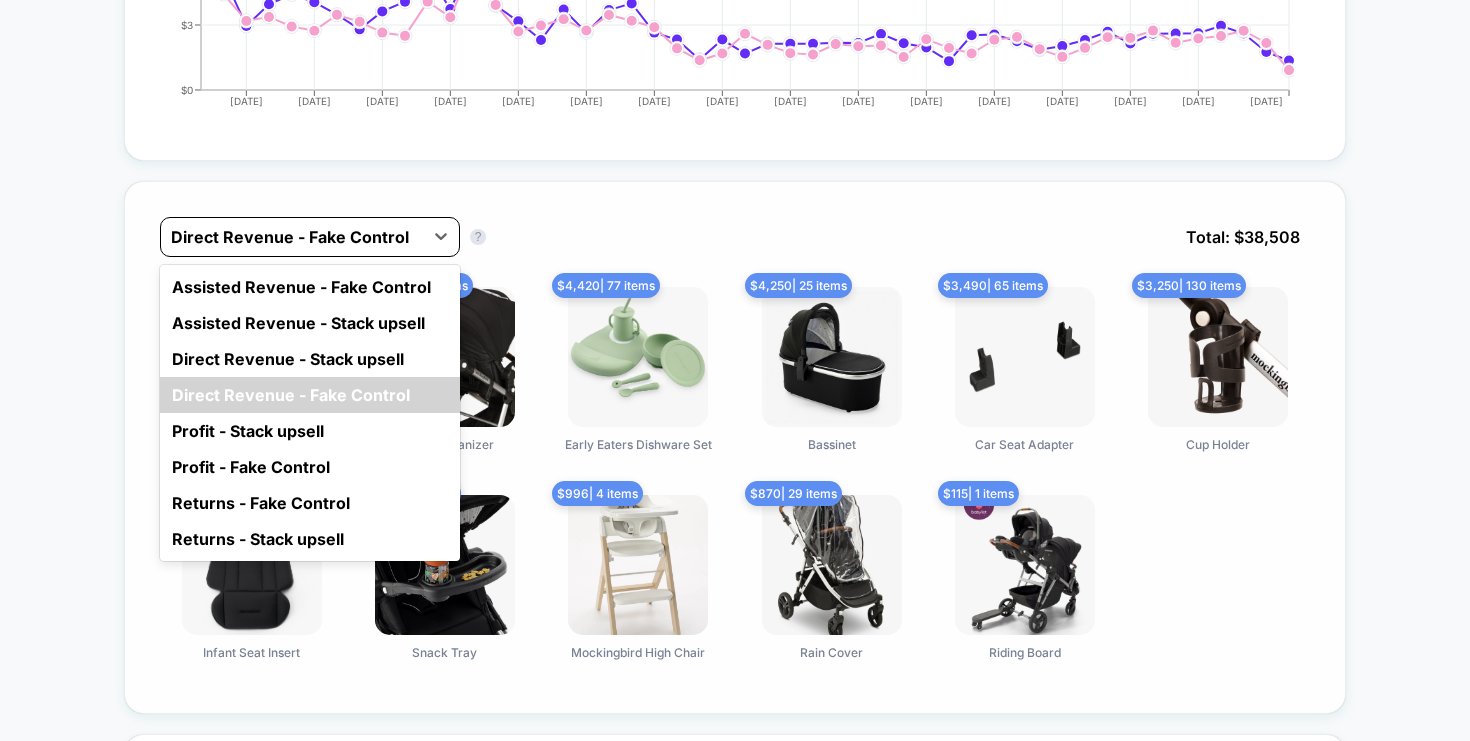 click on "Direct Revenue  - Fake Control" at bounding box center [292, 237] 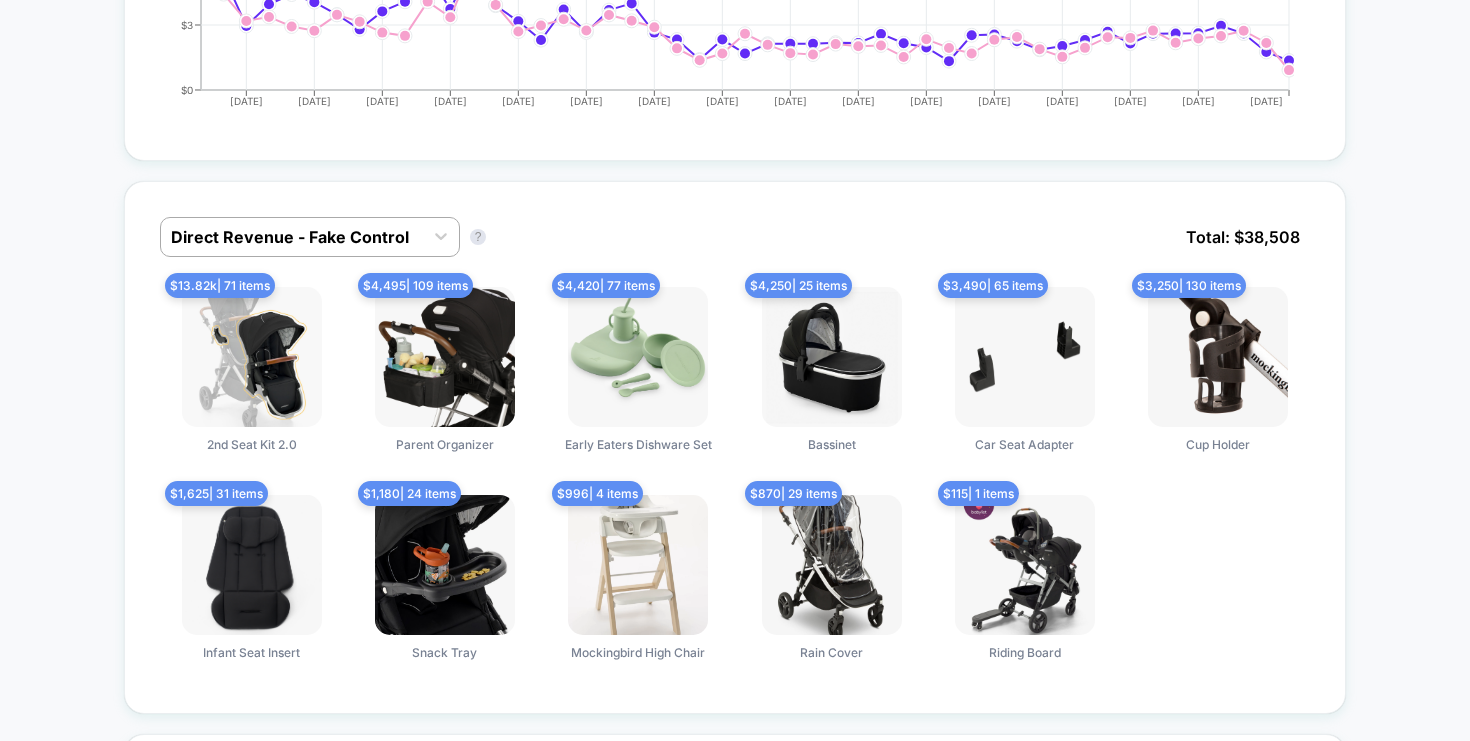 click on "Direct Revenue  - Fake Control Direct Revenue  - Fake Control ? Total:   $ 38,508 $ 13.82k  | 71 items 2nd Seat Kit 2.0 $ 4,495  | 109 items Parent Organizer $ 4,420  | 77 items Early Eaters Dishware Set $ 4,250  | 25 items Bassinet $ 3,490  | 65 items Car Seat Adapter $ 3,250  | 130 items Cup Holder $ 1,625  | 31 items Infant Seat Insert $ 1,180  | 24 items Snack Tray $ 996  | 4 items Mockingbird High Chair $ 870  | 29 items Rain Cover $ 115  | 1 items Riding Board Conversion Rate ? Stack upsell Fake Control Hide [DATE] [DATE] [DATE] [DATE] [DATE] [DATE] [DATE] [DATE] [DATE] [DATE] [DATE] [DATE] [DATE] [DATE] [DATE] [DATE] 0 % 2 % 4 % 6 % 8 %" at bounding box center (735, 683) 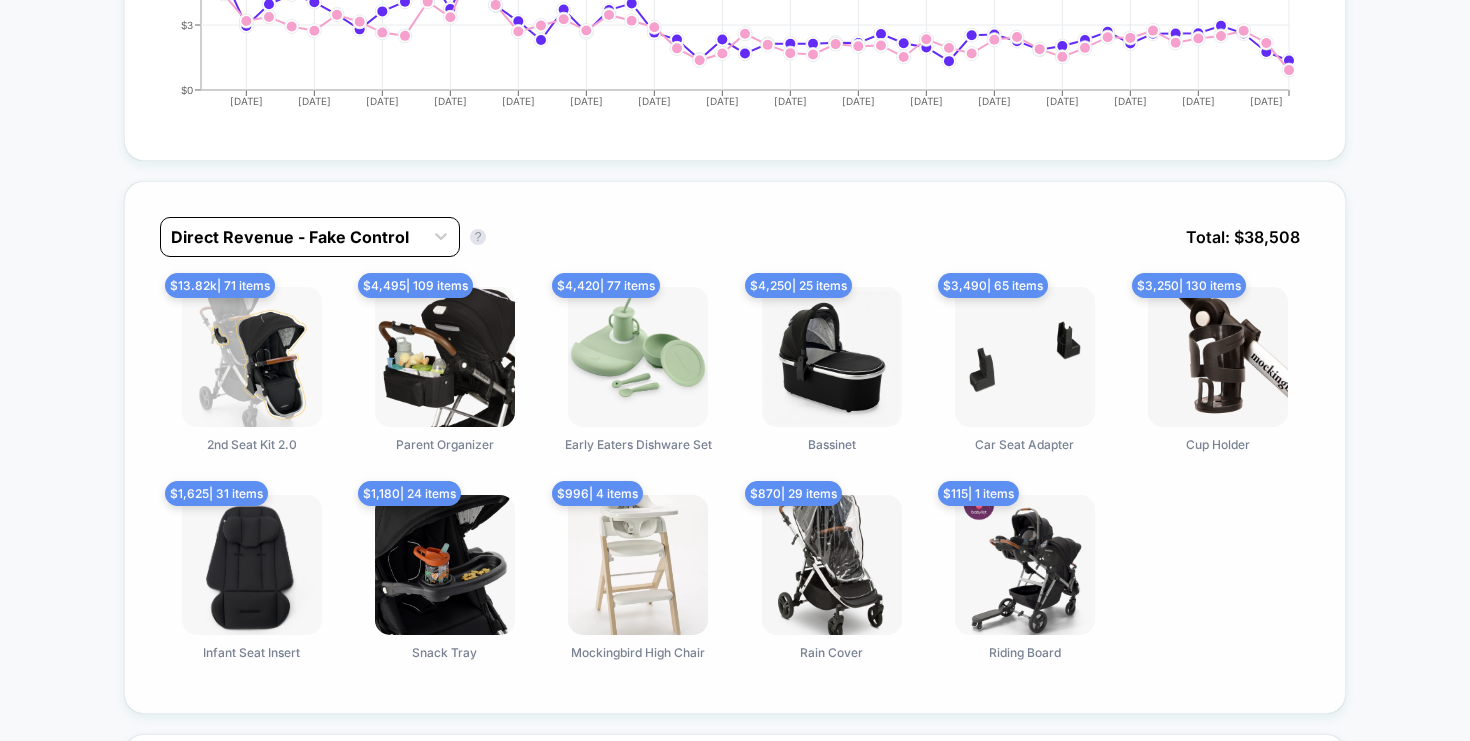 click on "Direct Revenue  - Fake Control" at bounding box center (292, 237) 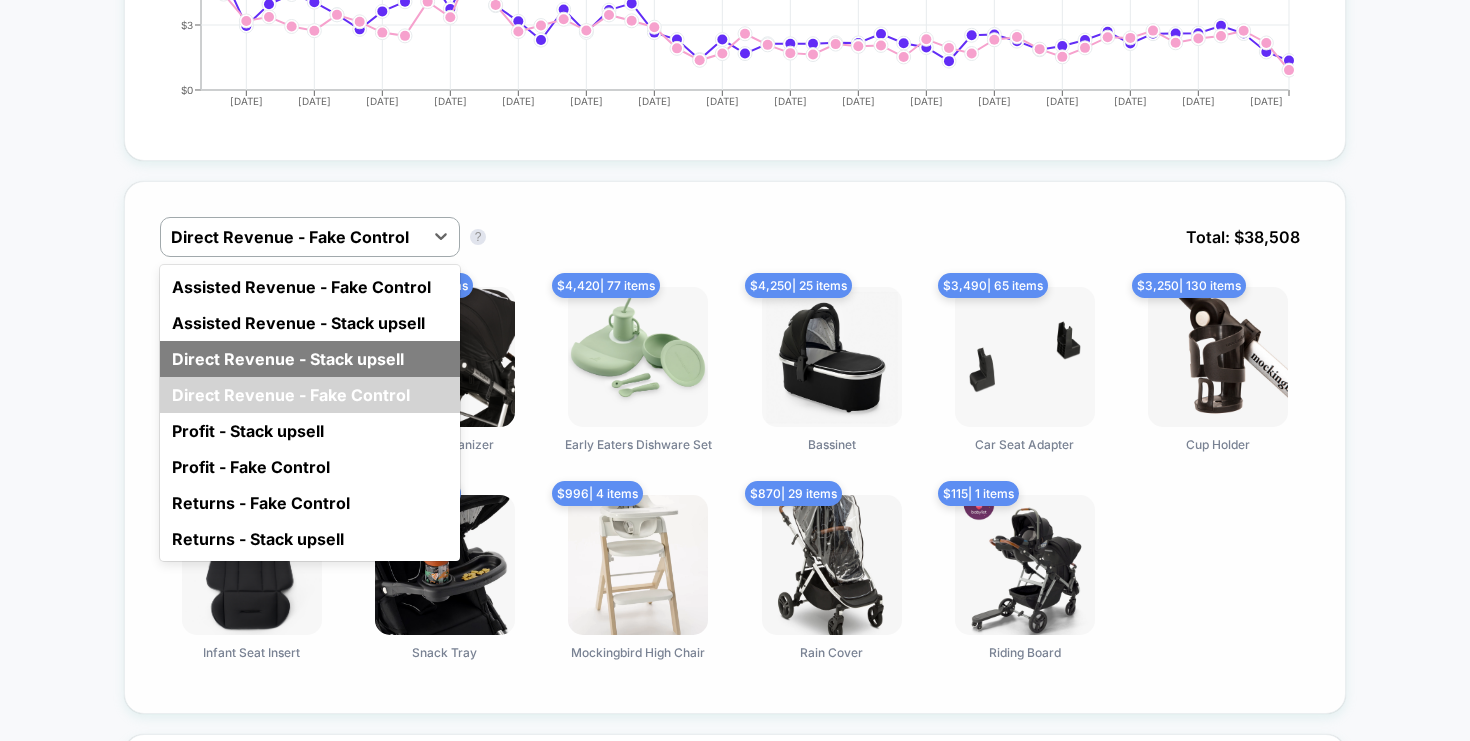 click on "Direct Revenue  - Stack upsell" at bounding box center [310, 359] 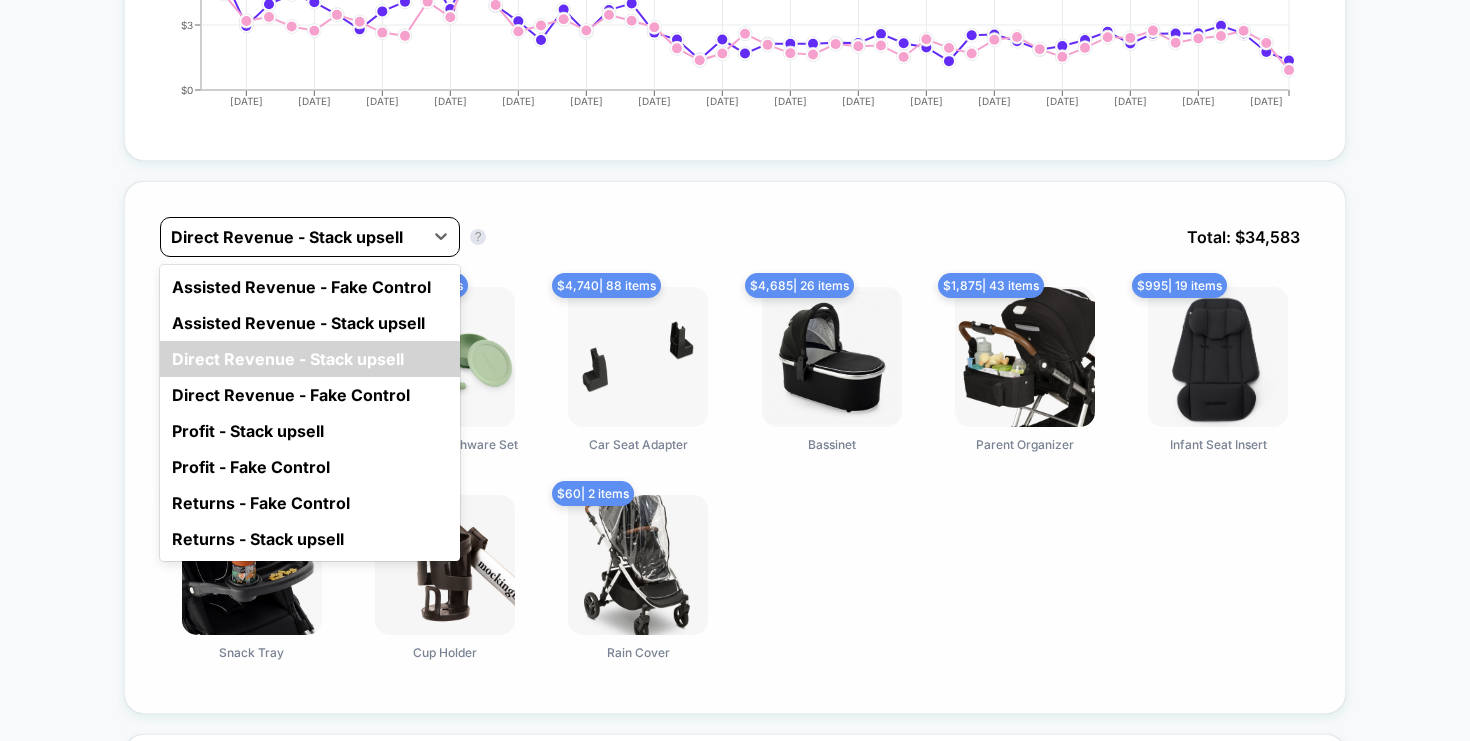 click on "Direct Revenue  - Stack upsell" at bounding box center [292, 237] 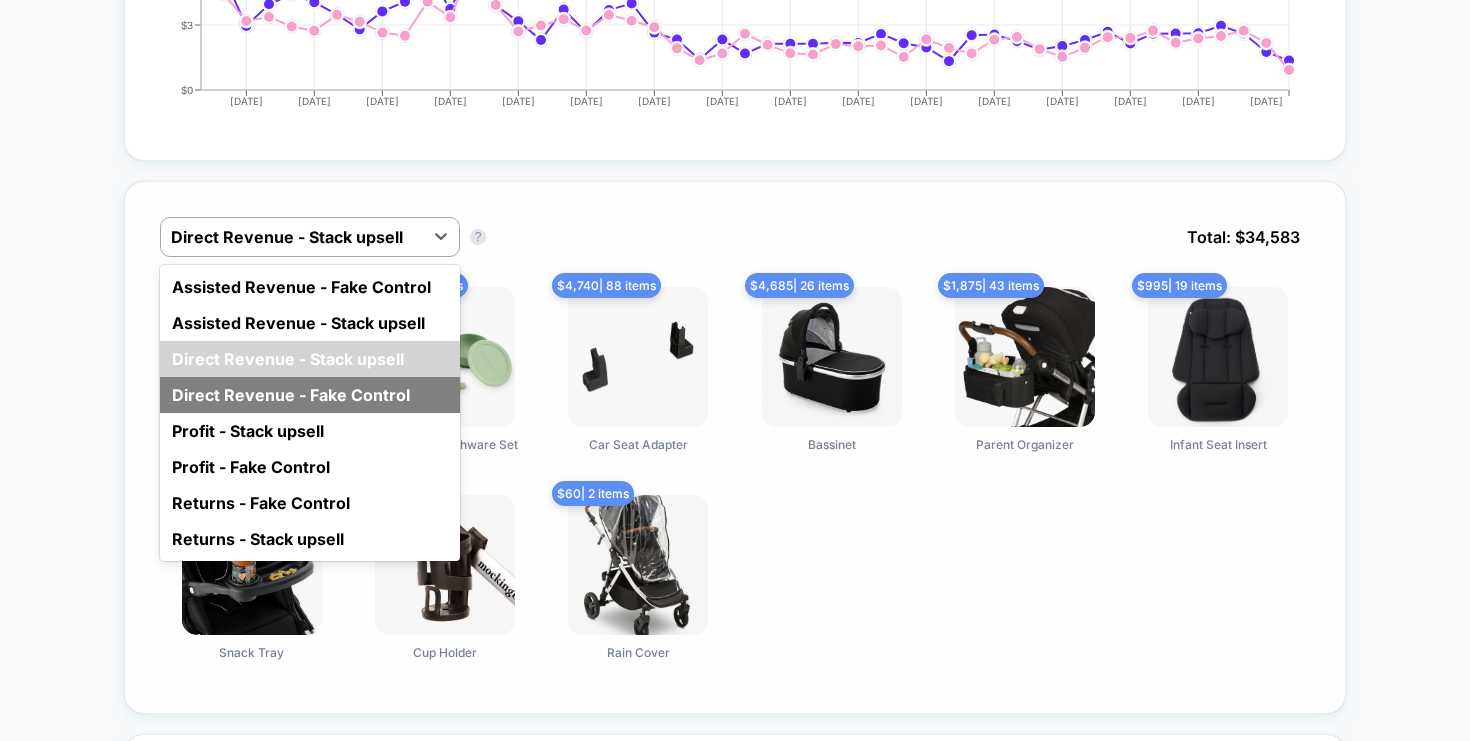 click on "Direct Revenue  - Fake Control" at bounding box center (310, 395) 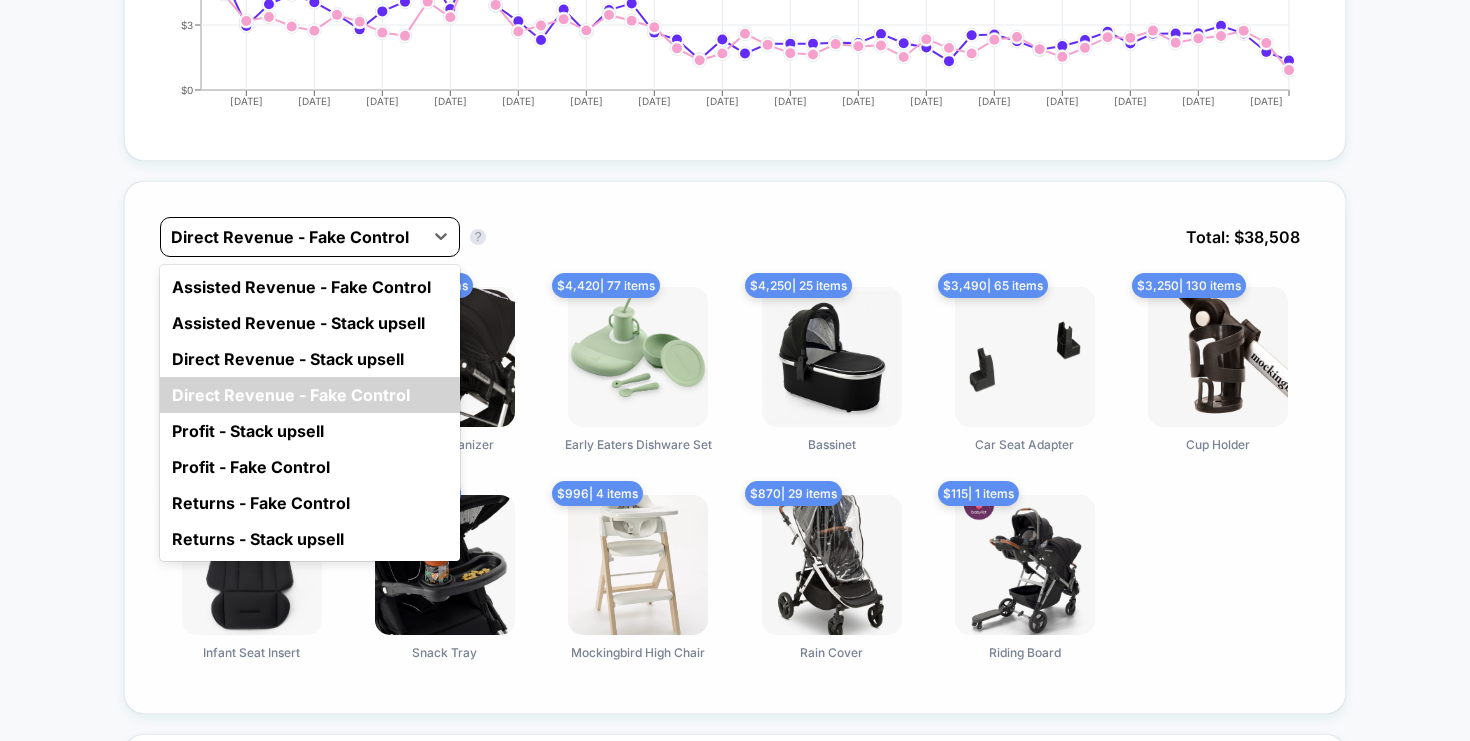 click on "Direct Revenue  - Fake Control" at bounding box center (292, 237) 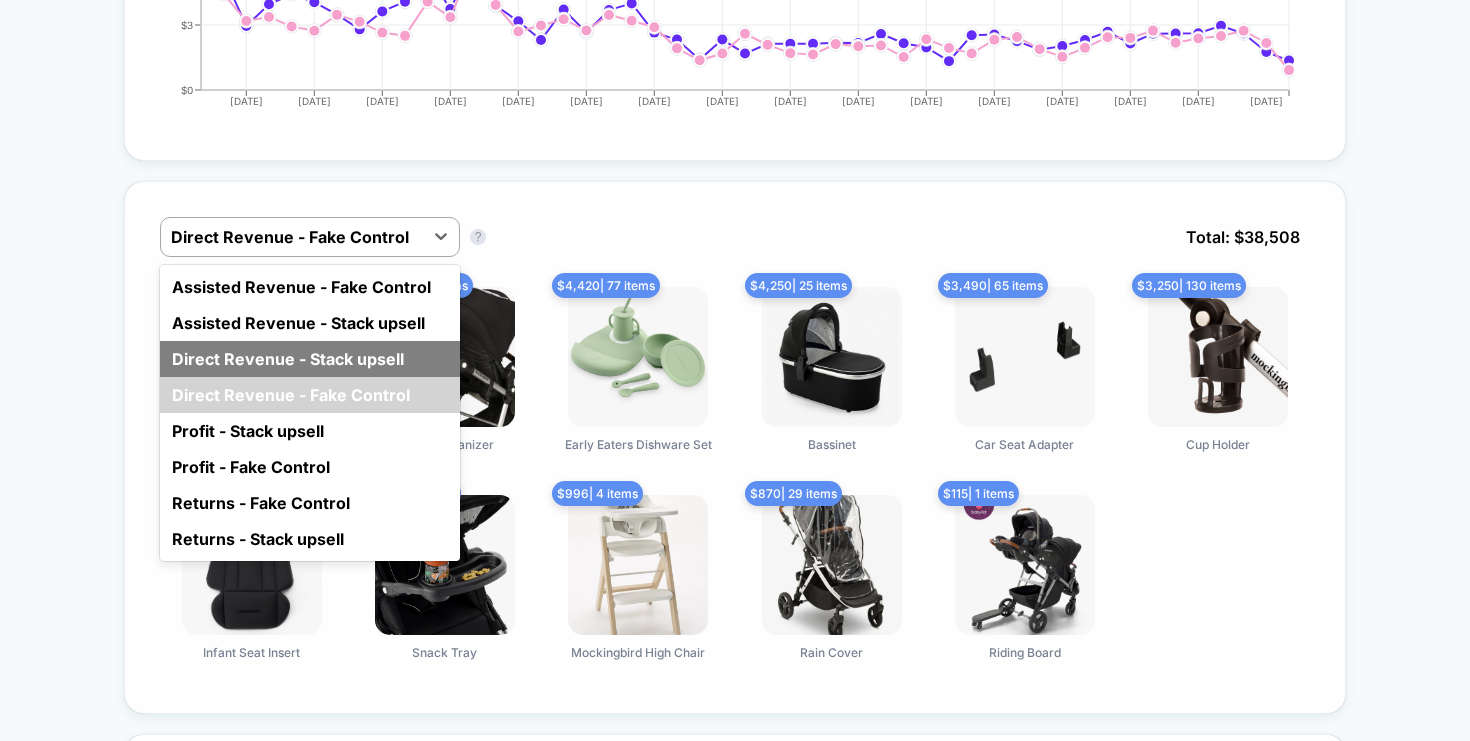 click on "Direct Revenue  - Stack upsell" at bounding box center (310, 359) 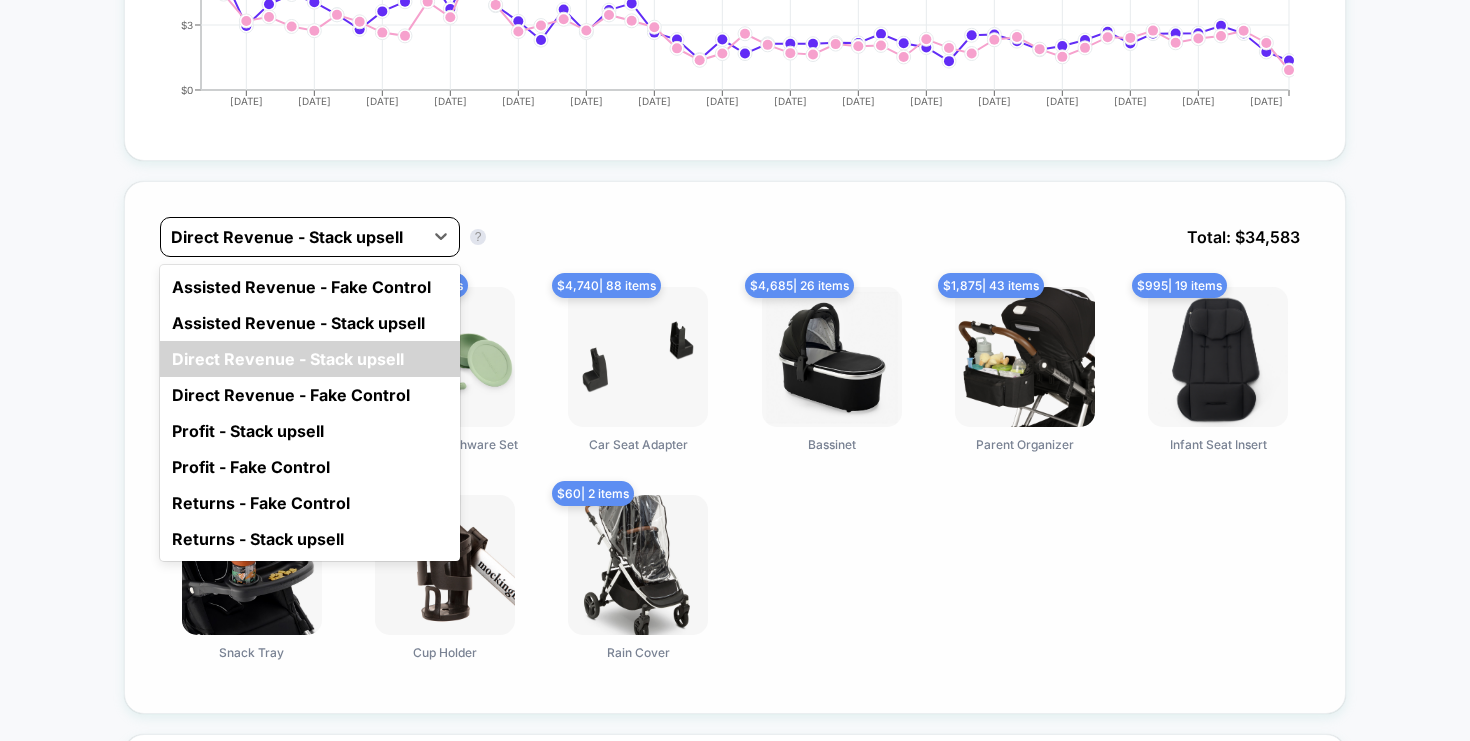 click on "Direct Revenue  - Stack upsell" at bounding box center [292, 237] 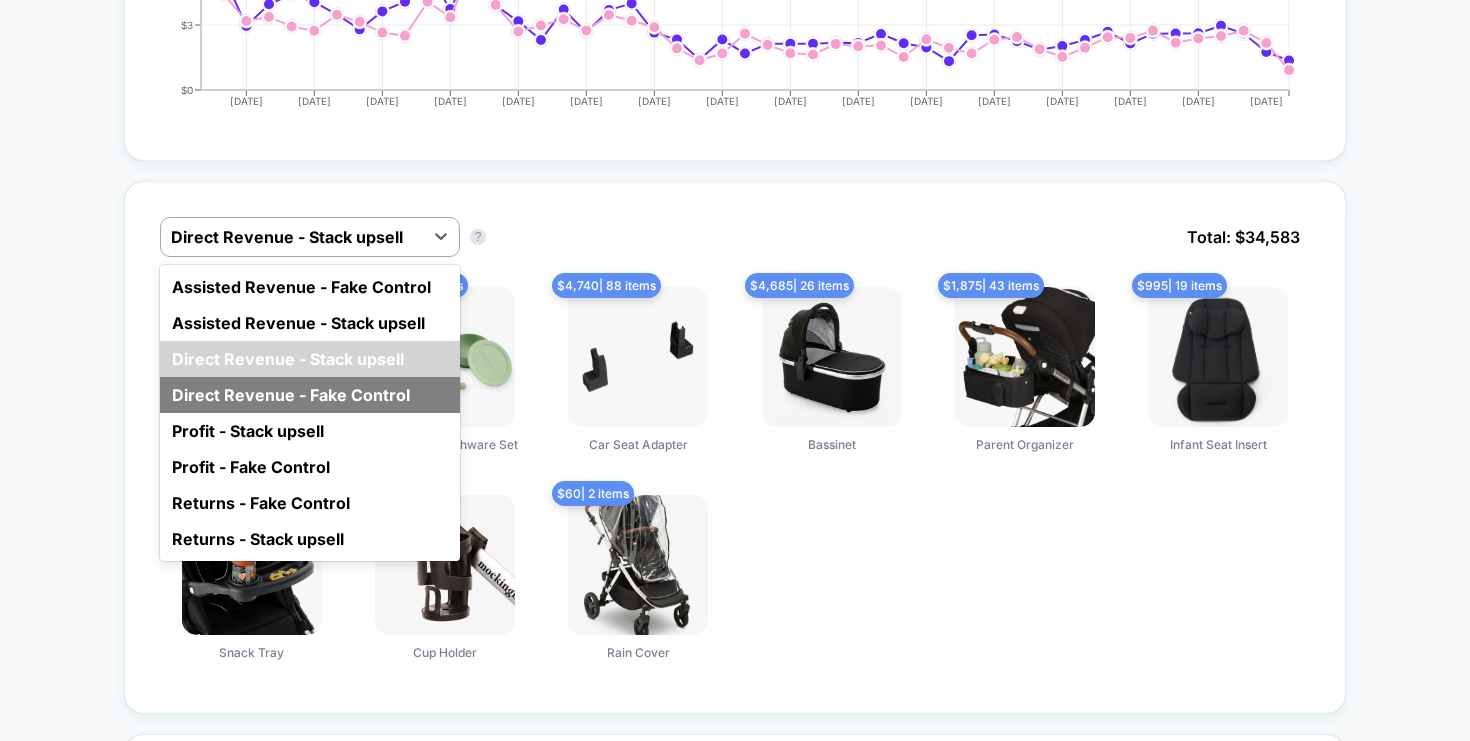 click on "Direct Revenue  - Fake Control" at bounding box center (310, 395) 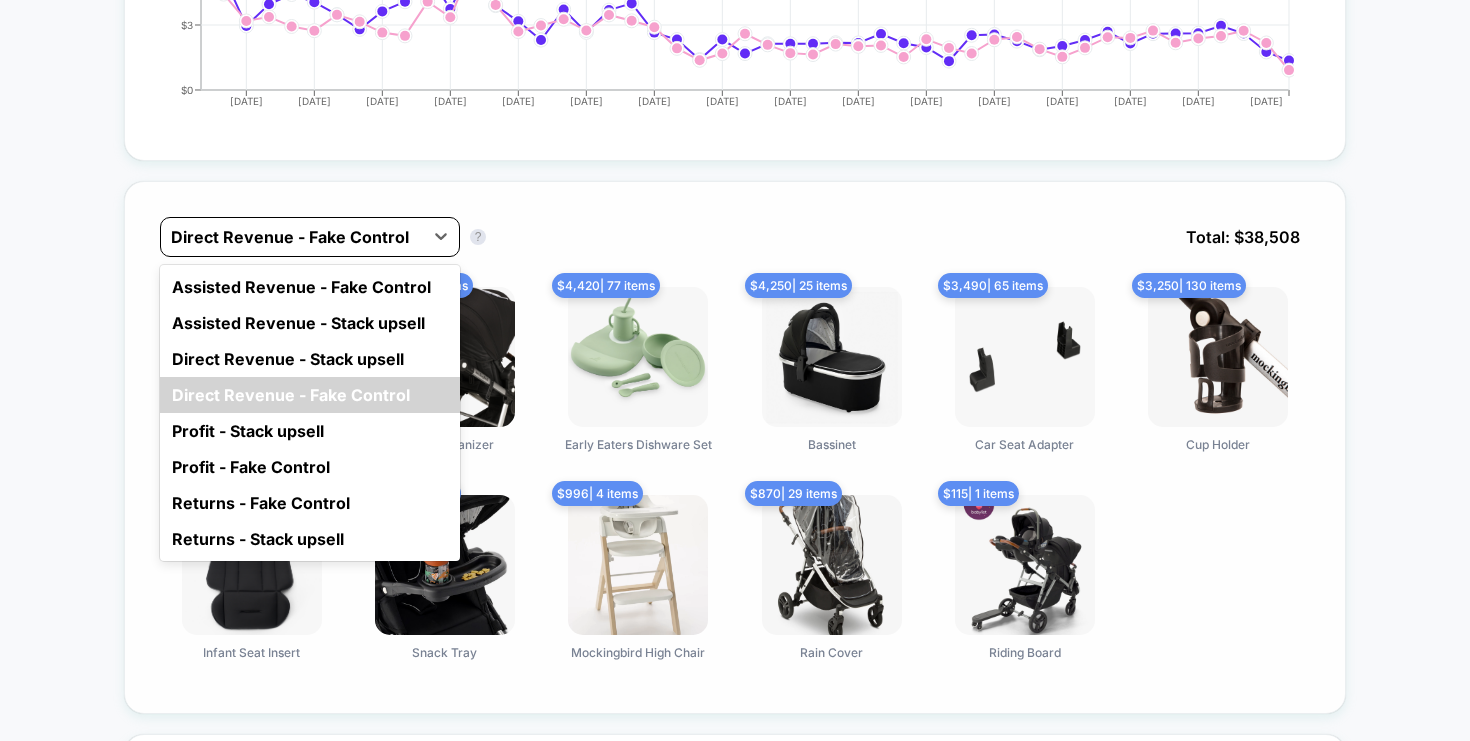 click on "Direct Revenue  - Fake Control" at bounding box center (292, 237) 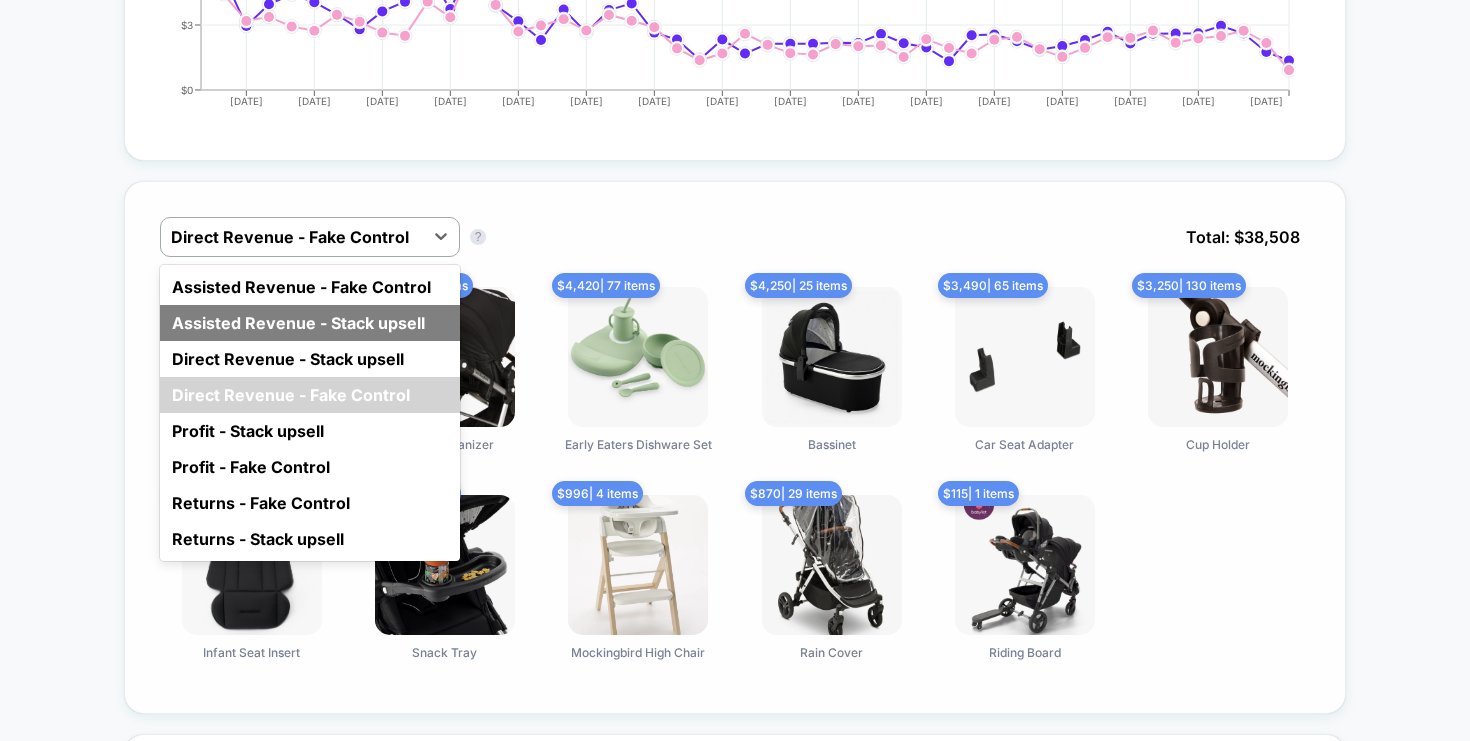 click on "Assisted Revenue  - Stack upsell" at bounding box center [310, 323] 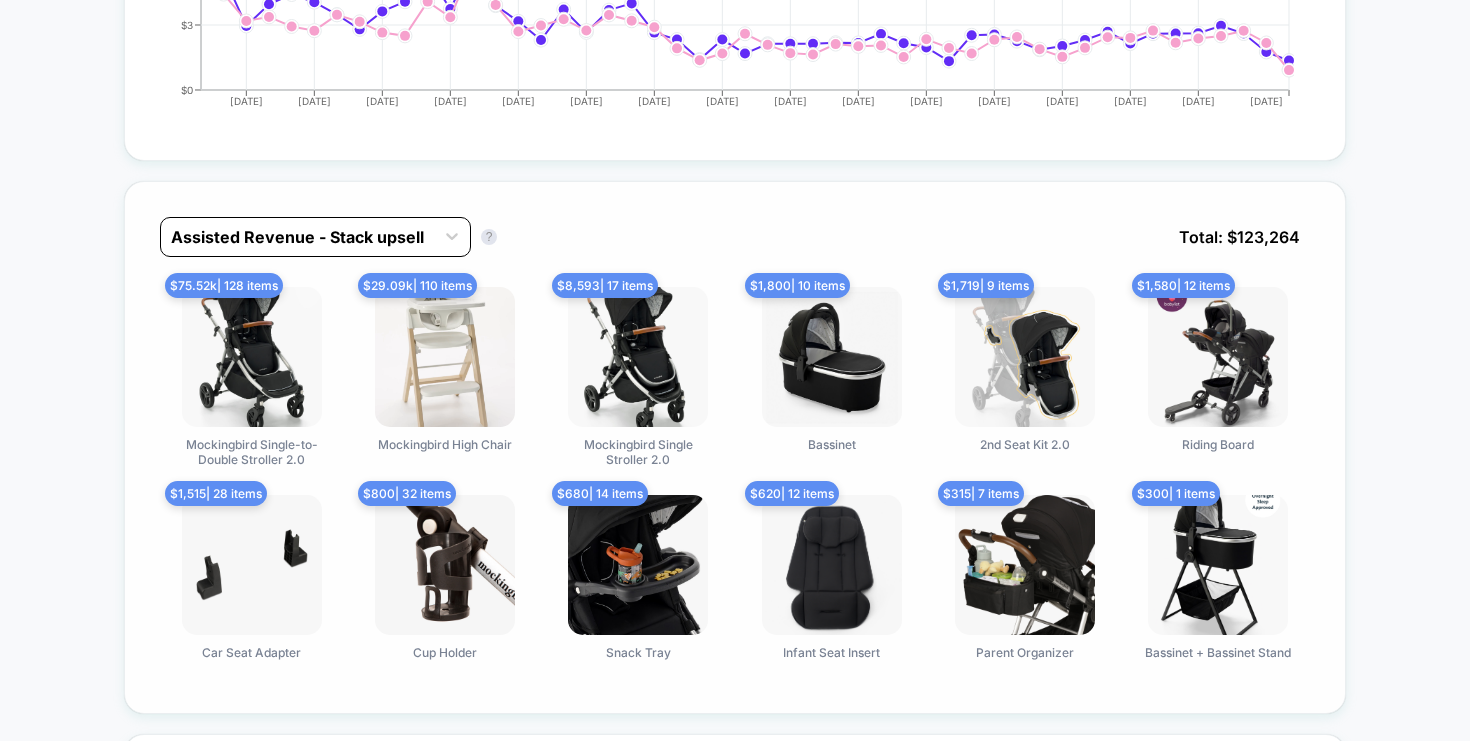 click on "Assisted Revenue  - Stack upsell" at bounding box center [297, 237] 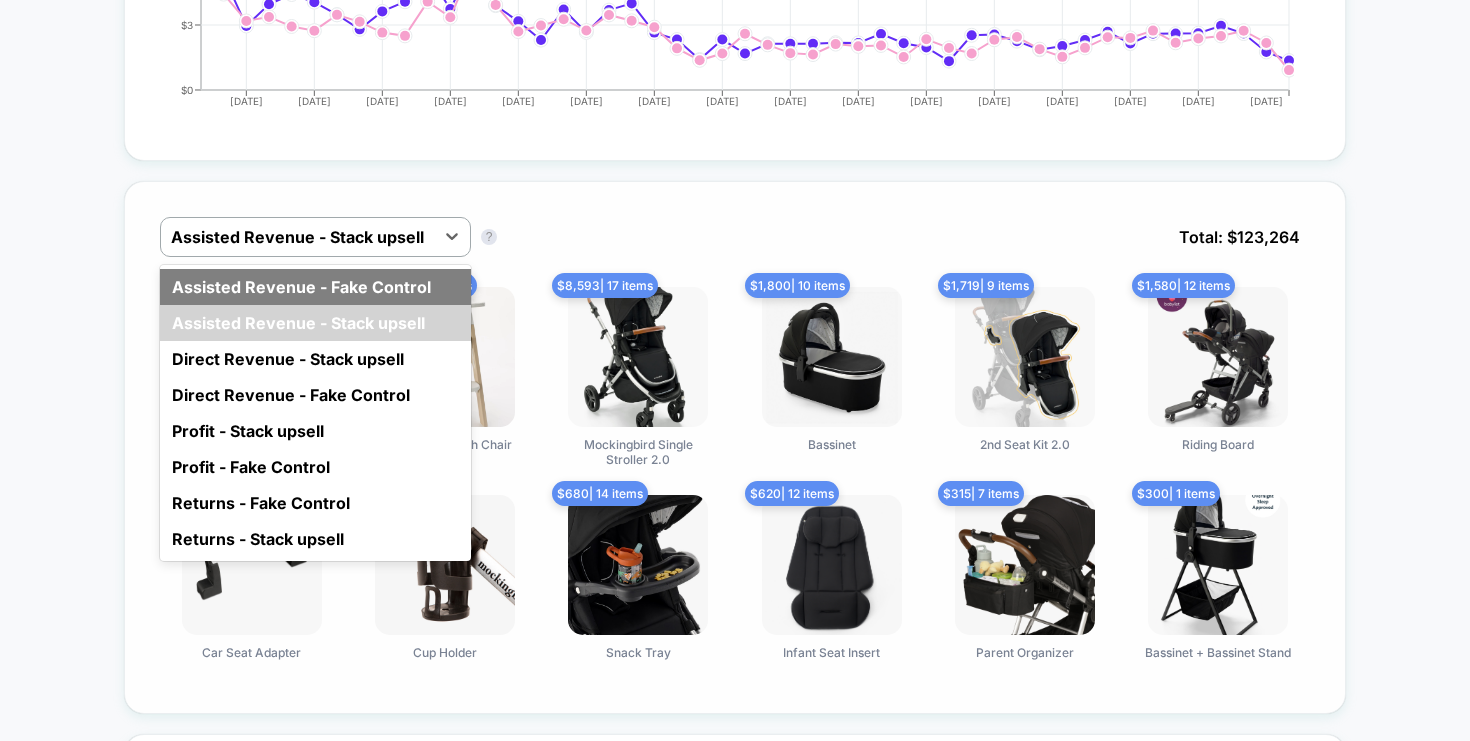 click on "Assisted Revenue  - Fake Control" at bounding box center [315, 287] 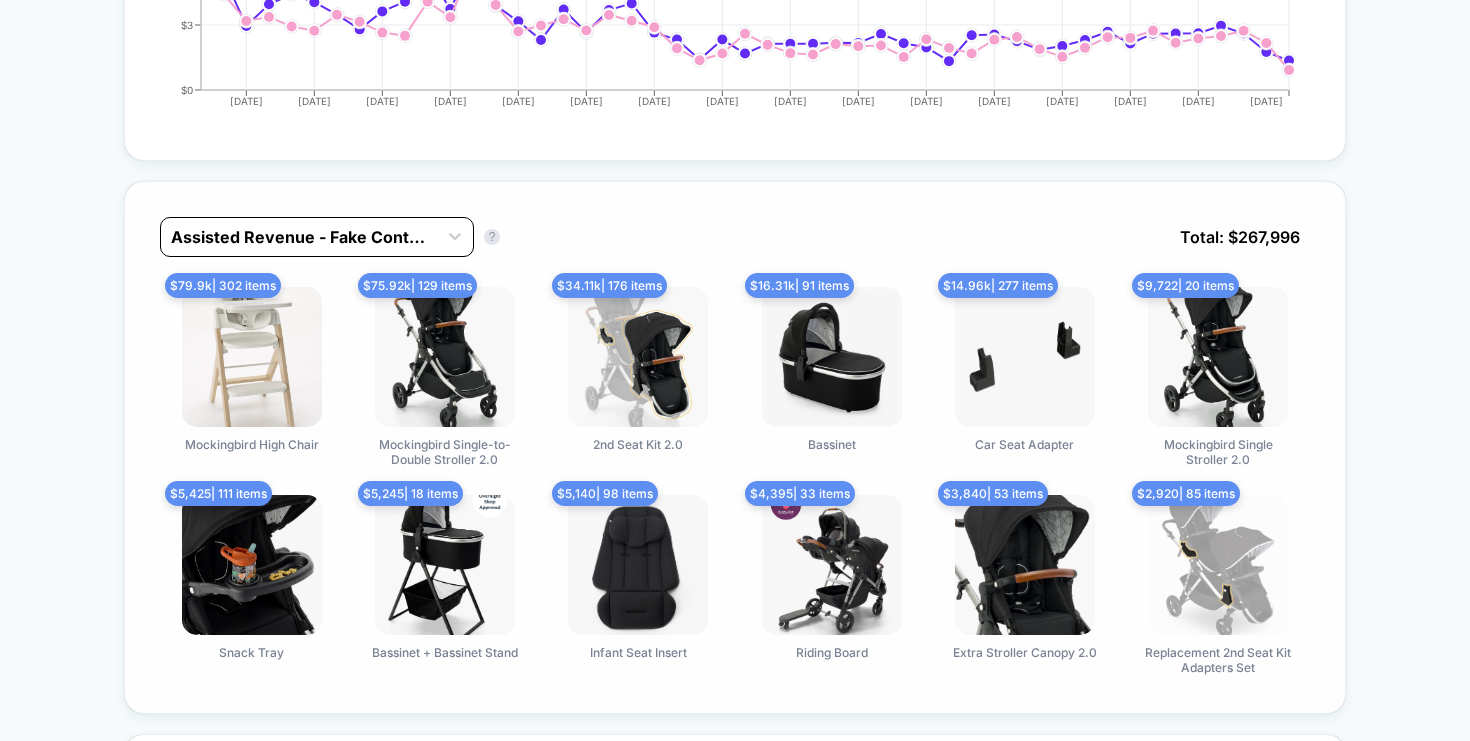 click on "Assisted Revenue  - Fake Control" at bounding box center (299, 237) 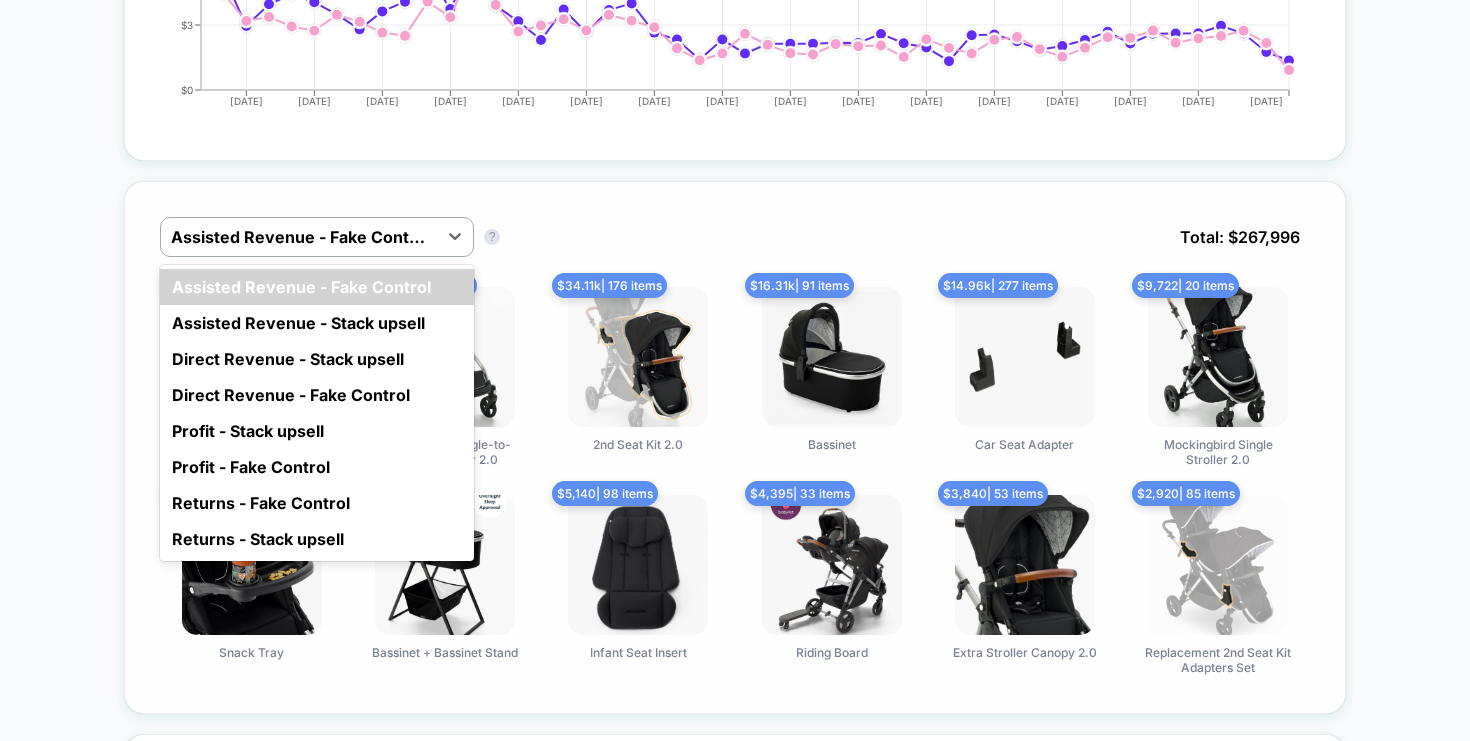 click on "option Assisted Revenue  - Fake Control focused, 1 of 8. 8 results available. Use Up and Down to choose options, press Enter to select the currently focused option, press Escape to exit the menu, press Tab to select the option and exit the menu. Assisted Revenue  - Fake Control Assisted Revenue  - Fake Control Assisted Revenue  - Stack upsell Direct Revenue  - Stack upsell Direct Revenue  - Fake Control Profit   - Stack upsell Profit   - Fake Control Returns   - Fake Control Returns   - Stack upsell Assisted Revenue  - Fake Control ? Total:   $ 267,996 $ 79.9k  | 302 items Mockingbird High Chair $ 75.92k  | 129 items Mockingbird Single-to-Double Stroller 2.0 $ 34.11k  | 176 items 2nd Seat Kit 2.0 $ 16.31k  | 91 items Bassinet $ 14.96k  | 277 items Car Seat Adapter $ 9,722  | 20 items Mockingbird Single Stroller 2.0 $ 5,425  | 111 items Snack Tray $ 5,245  | 18 items Bassinet + Bassinet Stand $ 5,140  | 98 items Infant Seat Insert $ 4,395  | 33 items Riding Board $ 3,840  | 53 items Extra Stroller Canopy 2.0 $" at bounding box center [735, 447] 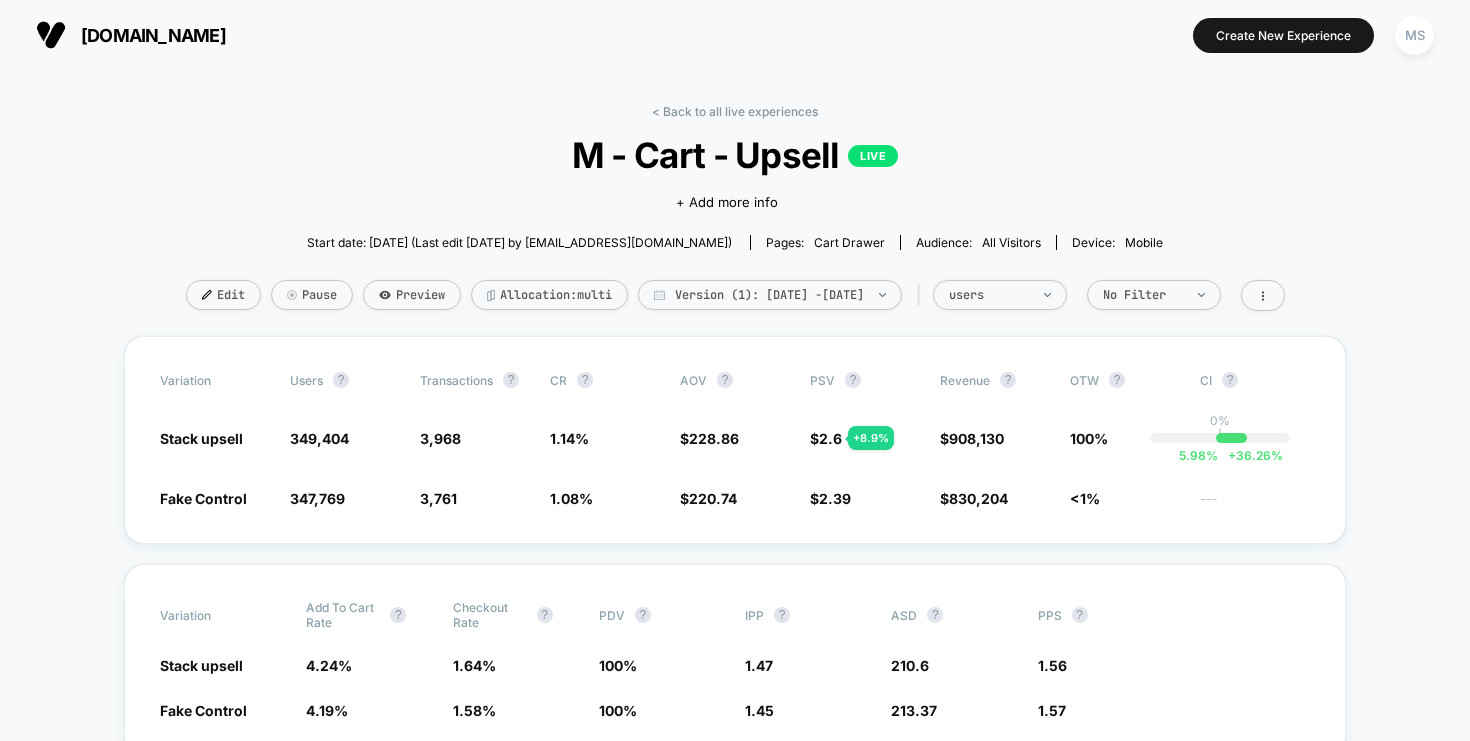 scroll, scrollTop: 0, scrollLeft: 0, axis: both 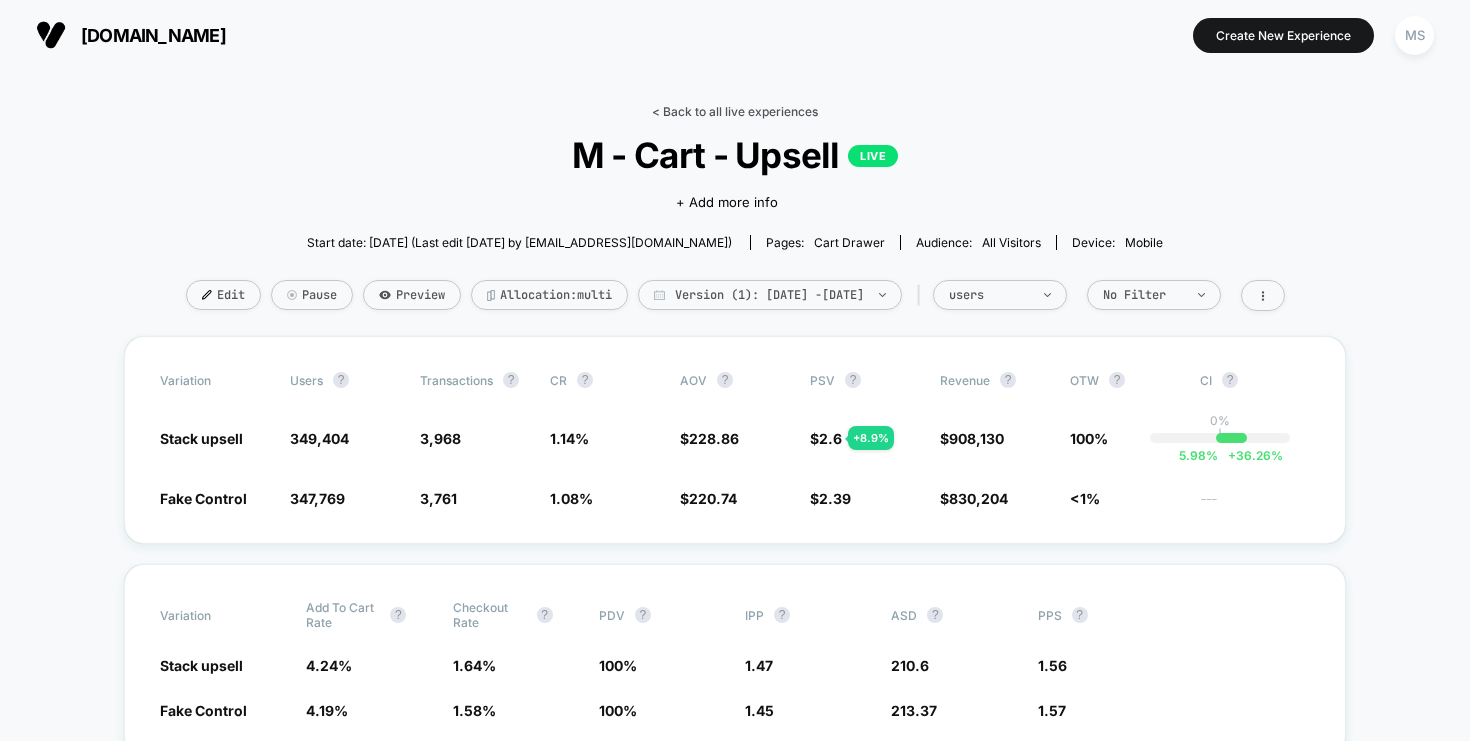 click on "< Back to all live experiences" at bounding box center (735, 111) 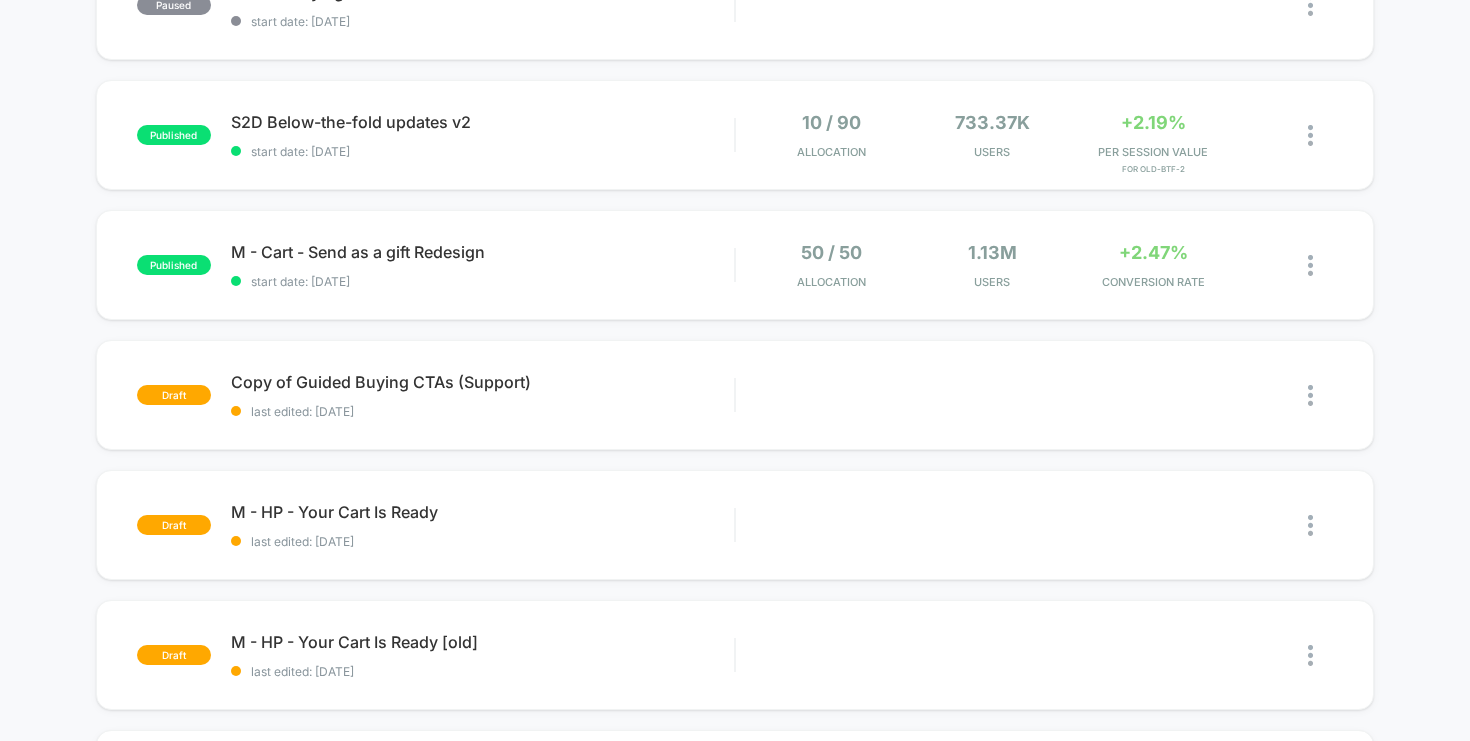 scroll, scrollTop: 682, scrollLeft: 0, axis: vertical 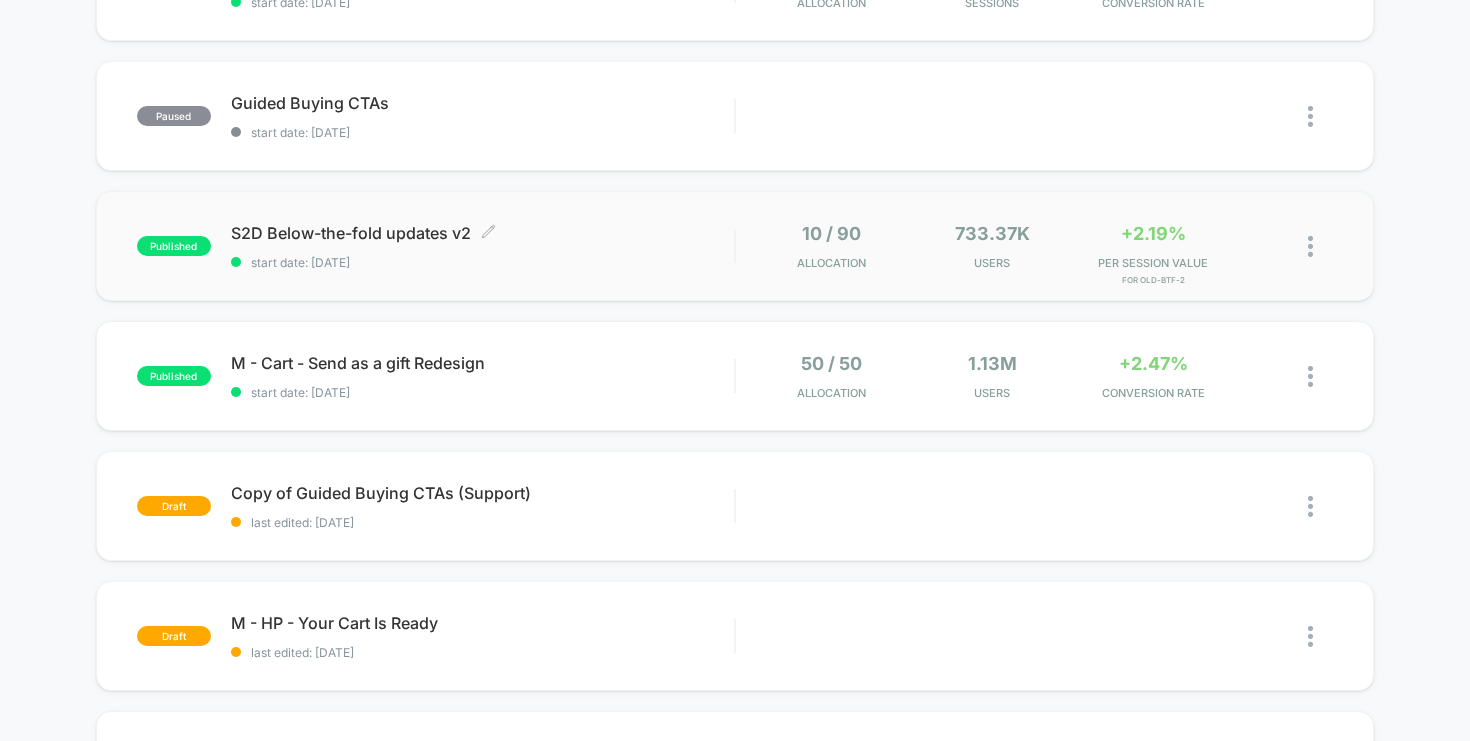 click on "S2D Below-the-fold updates v2 Click to edit experience details" at bounding box center [483, 233] 